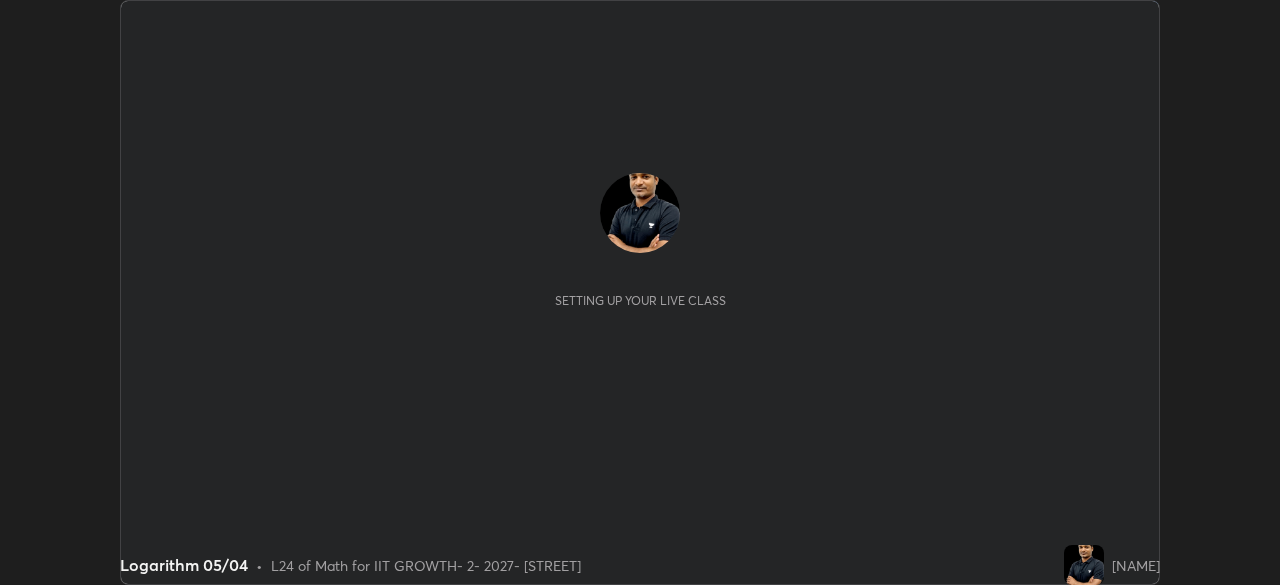 scroll, scrollTop: 0, scrollLeft: 0, axis: both 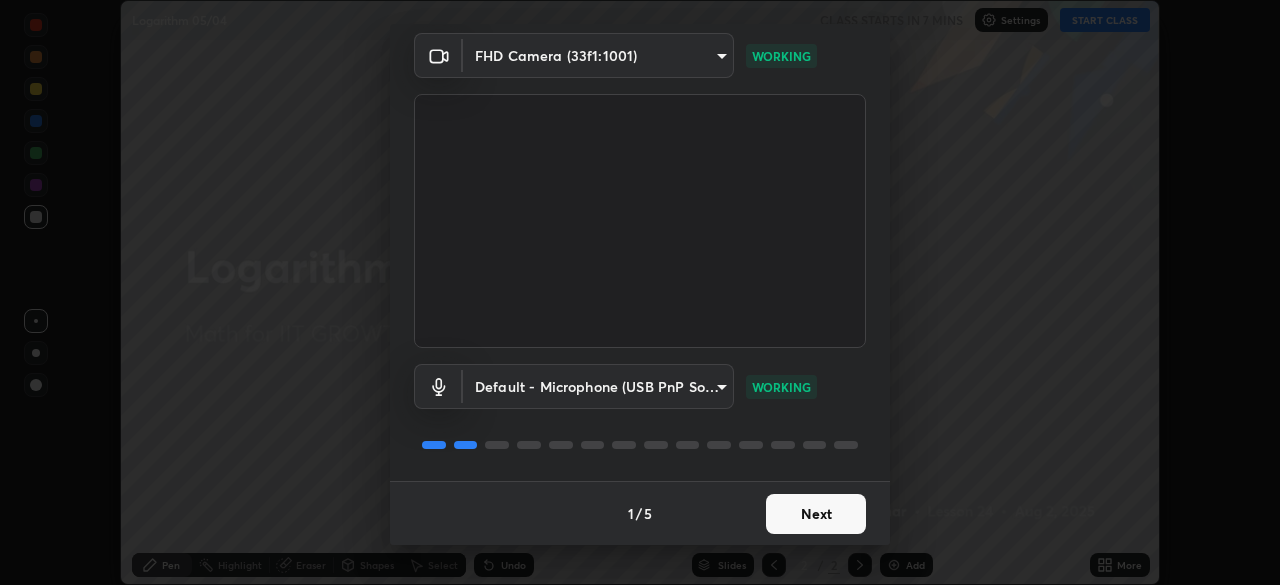 click on "Next" at bounding box center [816, 514] 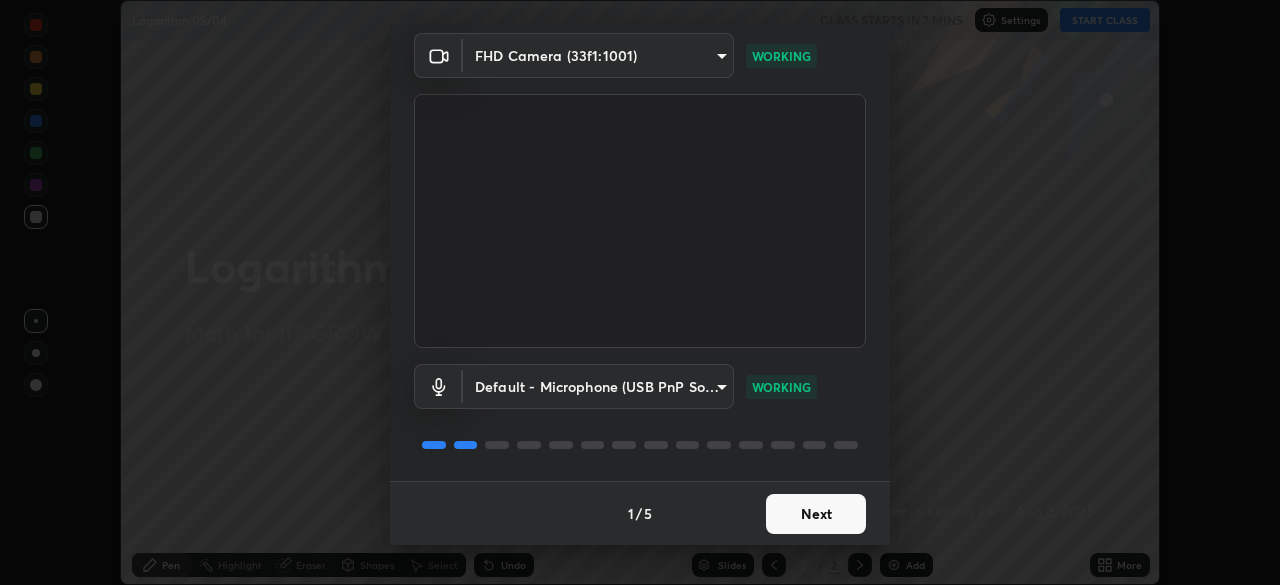 scroll, scrollTop: 0, scrollLeft: 0, axis: both 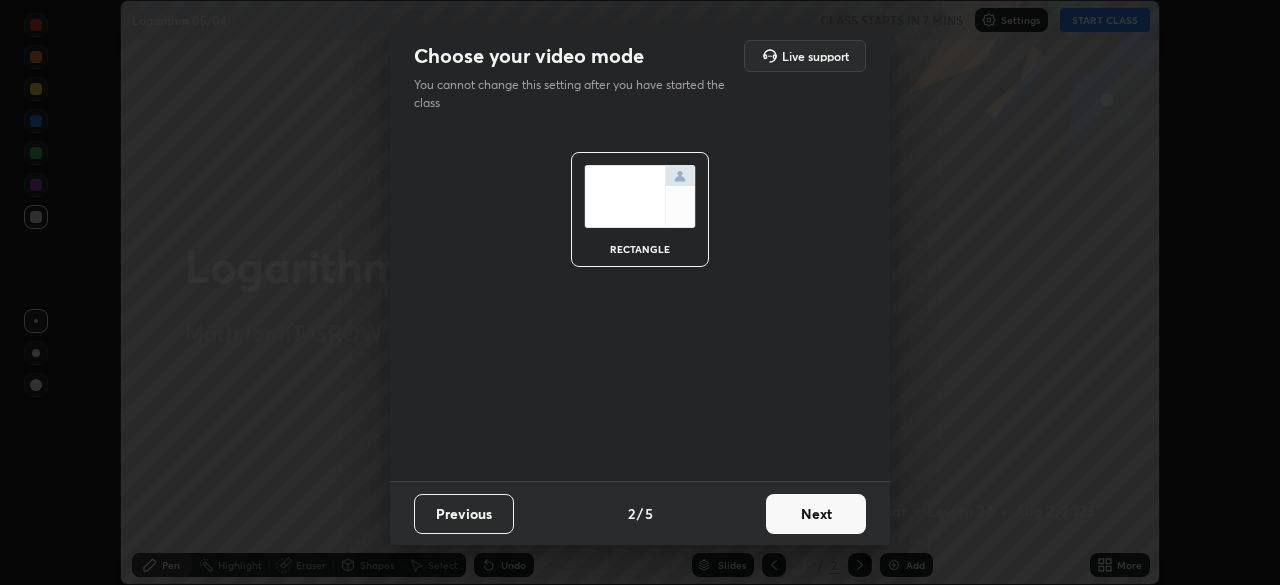 click on "Next" at bounding box center (816, 514) 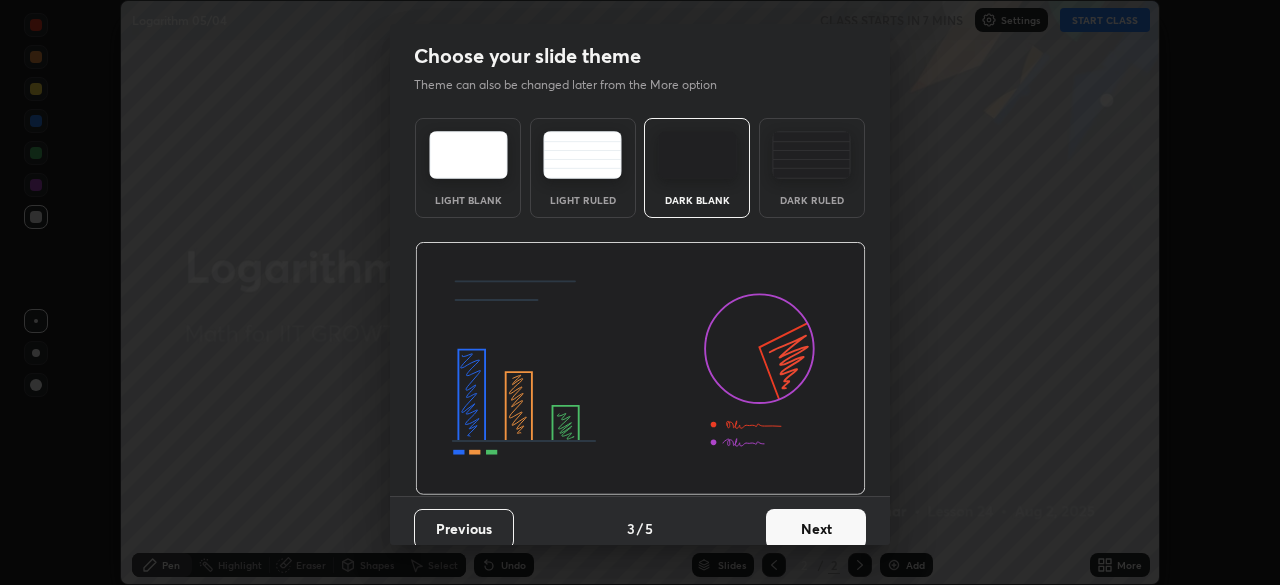 click on "Next" at bounding box center (816, 529) 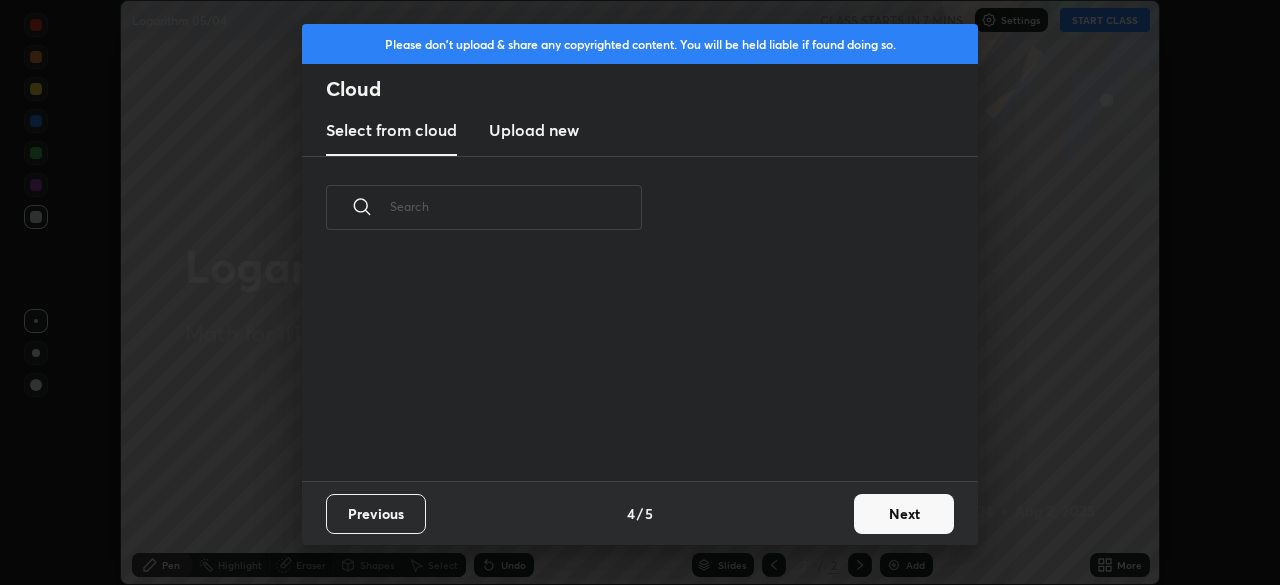 click on "Next" at bounding box center (904, 514) 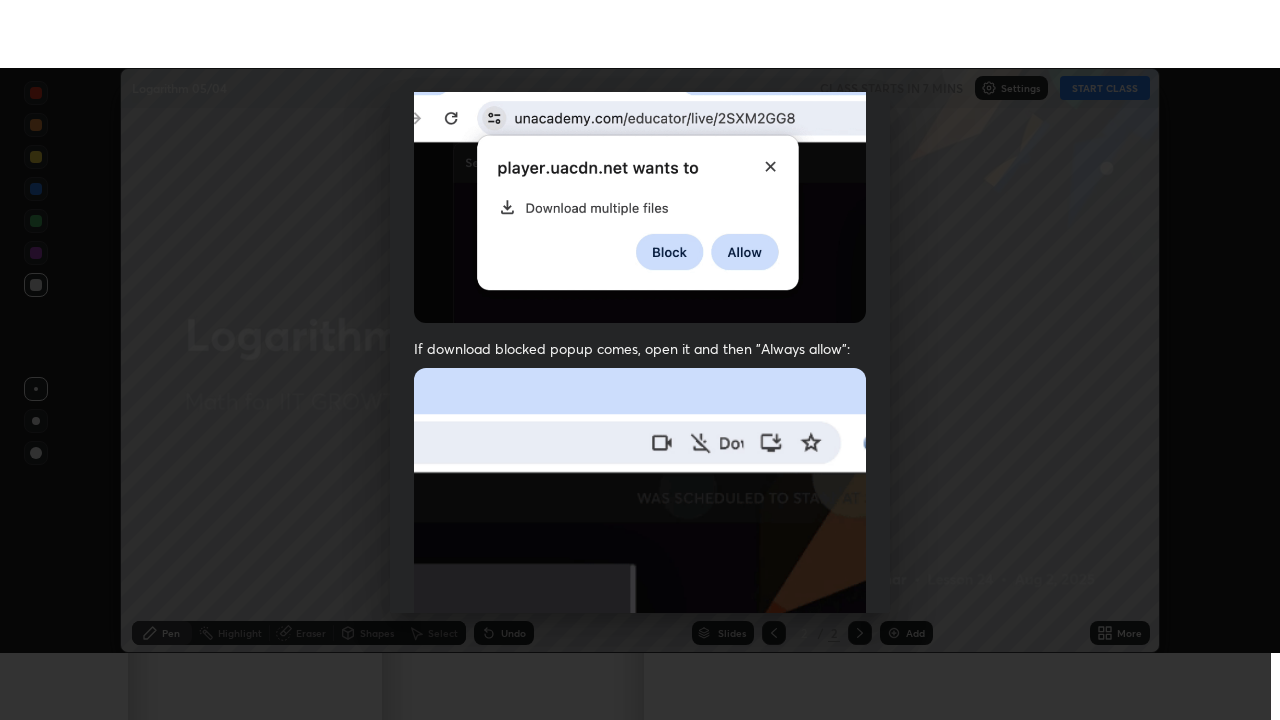 scroll, scrollTop: 479, scrollLeft: 0, axis: vertical 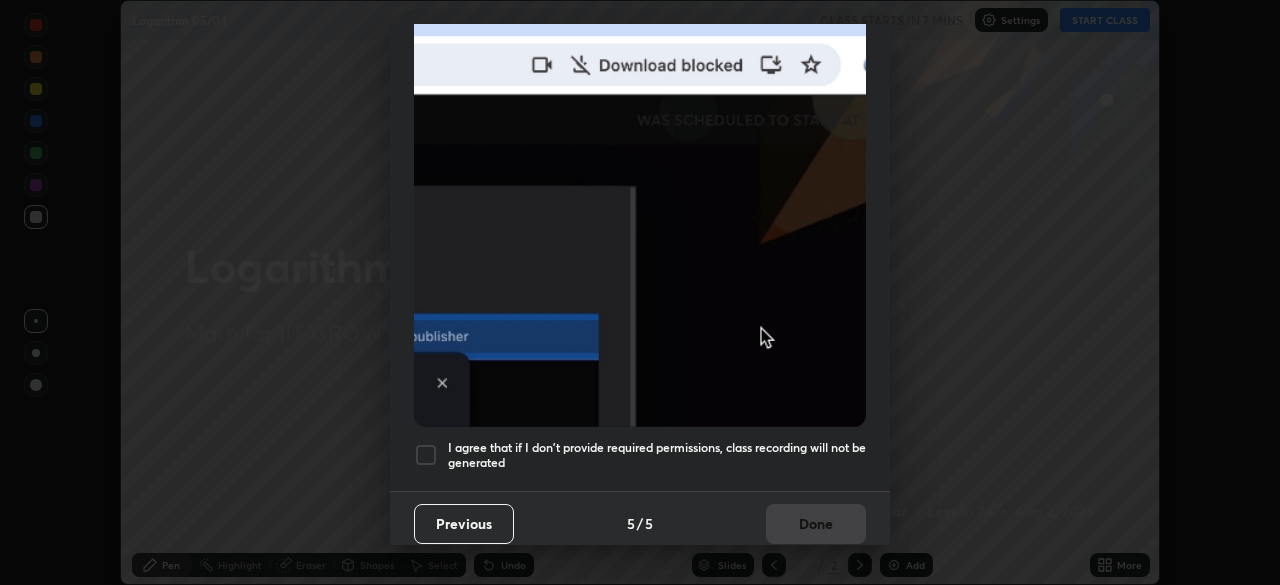 click at bounding box center [426, 455] 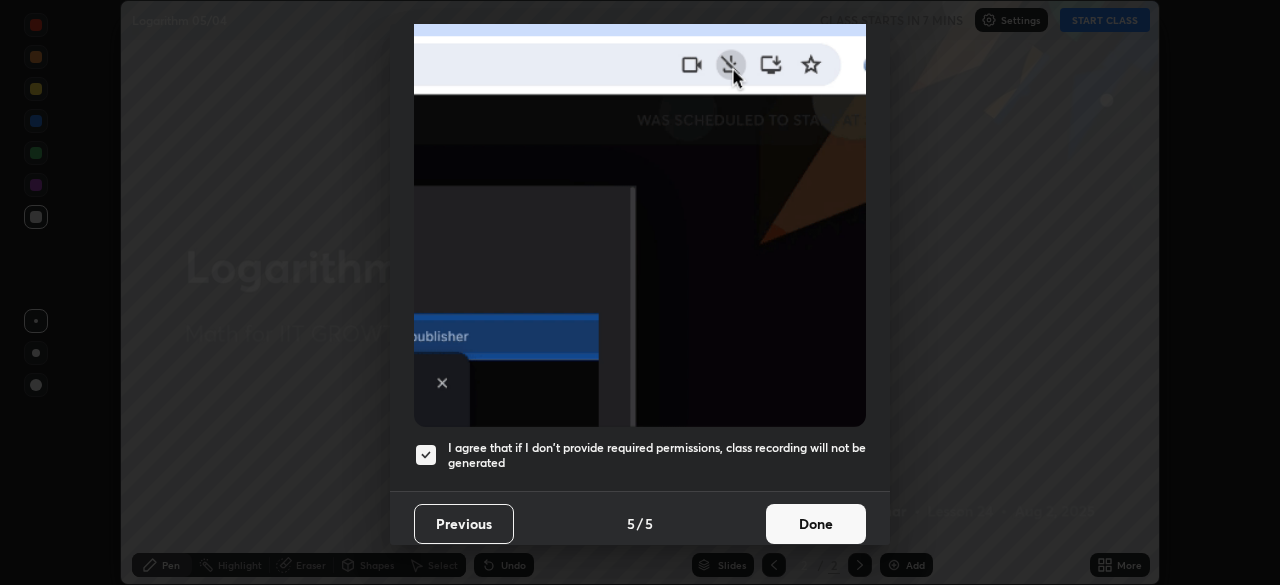 click on "Done" at bounding box center [816, 524] 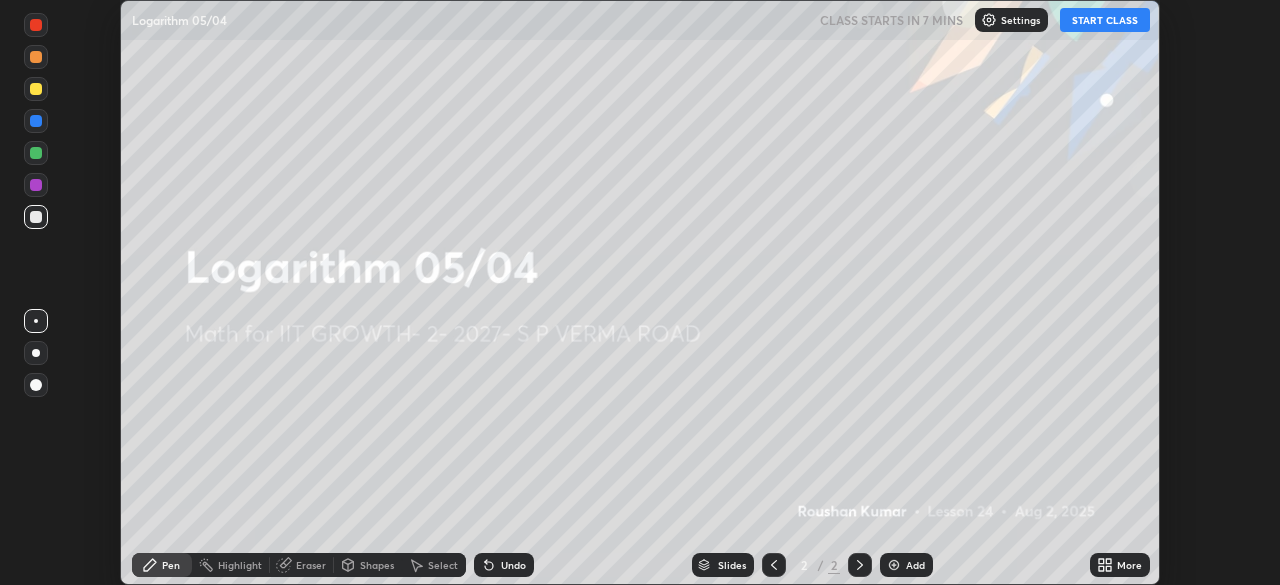 click 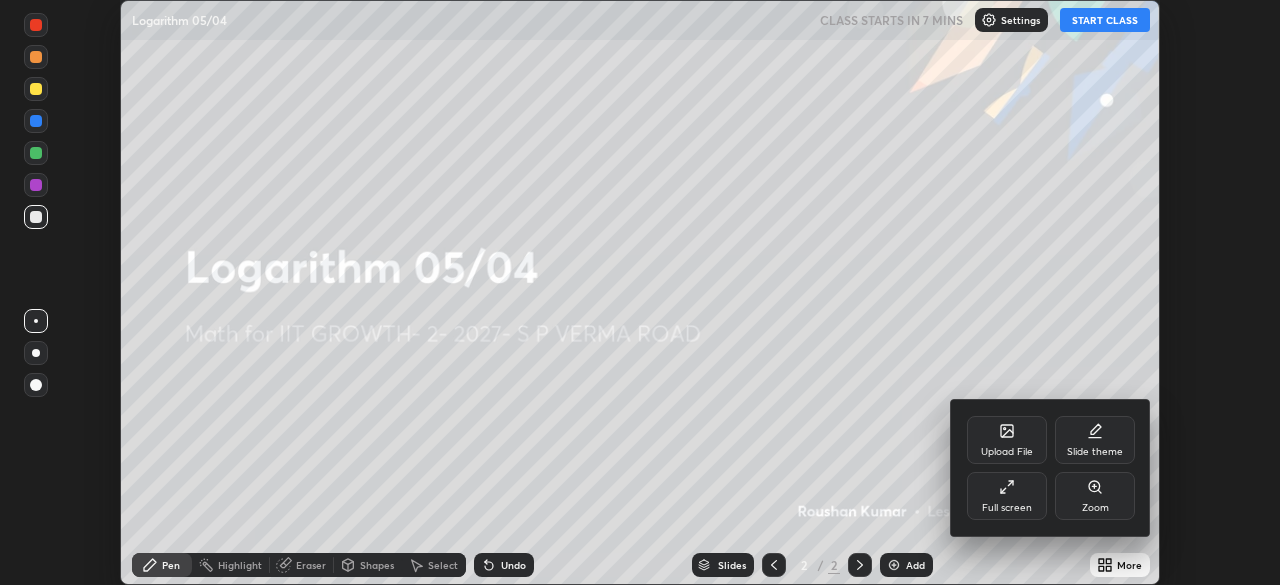 click on "Full screen" at bounding box center (1007, 496) 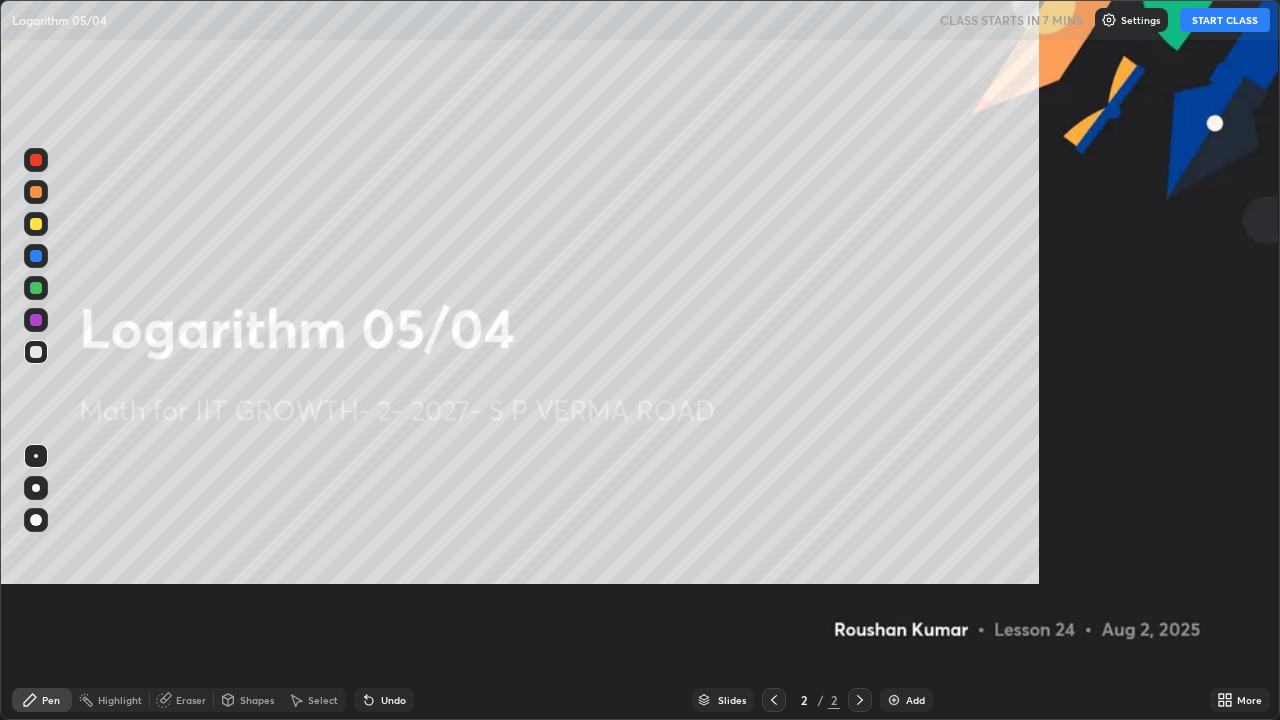 scroll, scrollTop: 99280, scrollLeft: 98720, axis: both 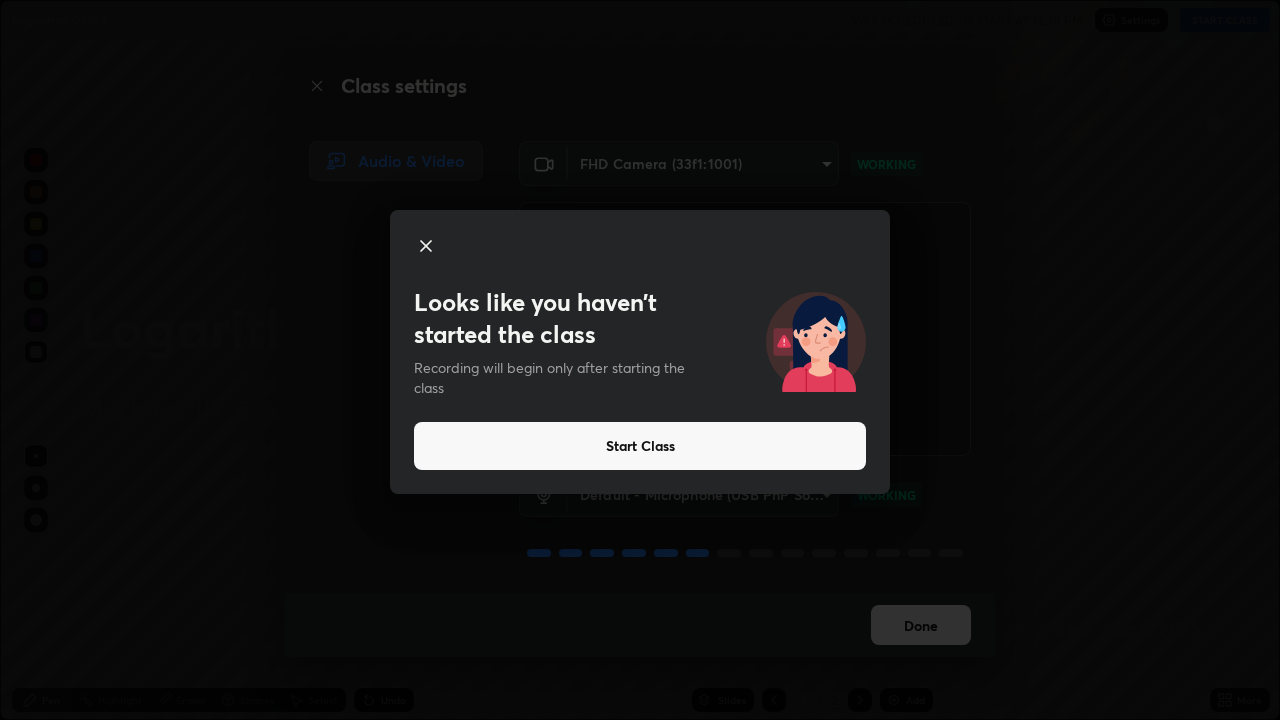 click on "Start Class" at bounding box center (640, 446) 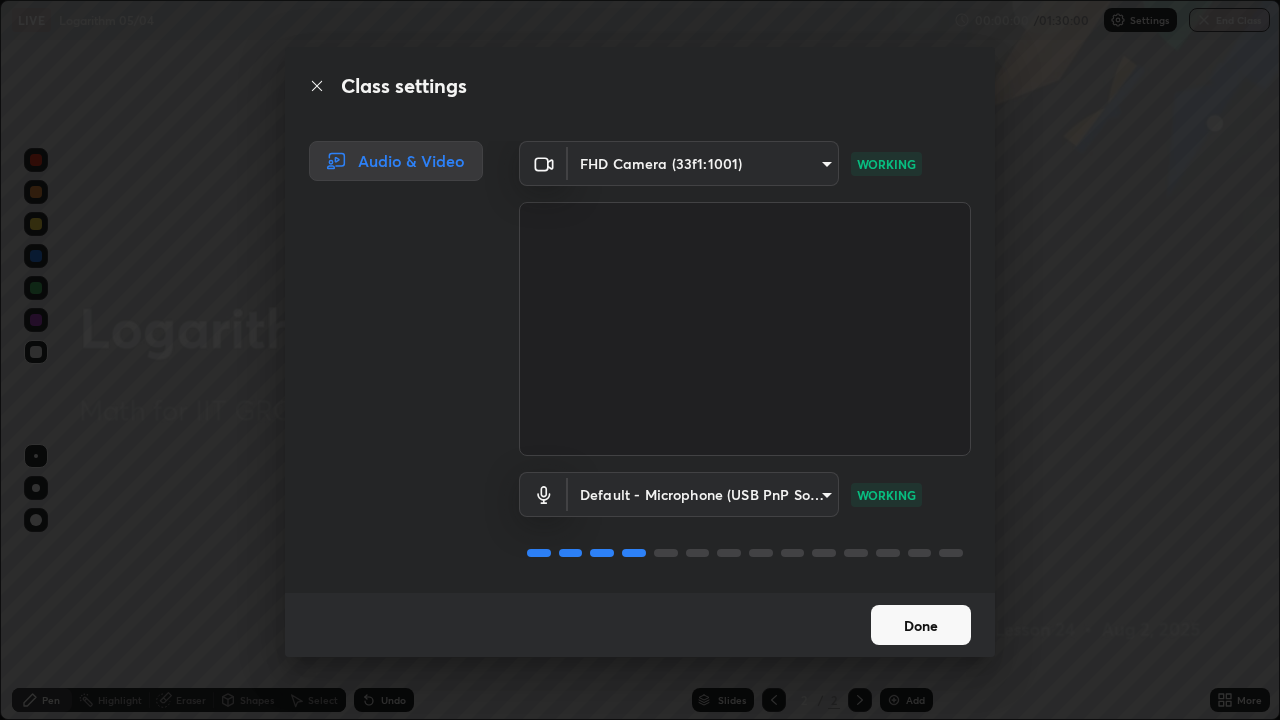 click on "Done" at bounding box center (921, 625) 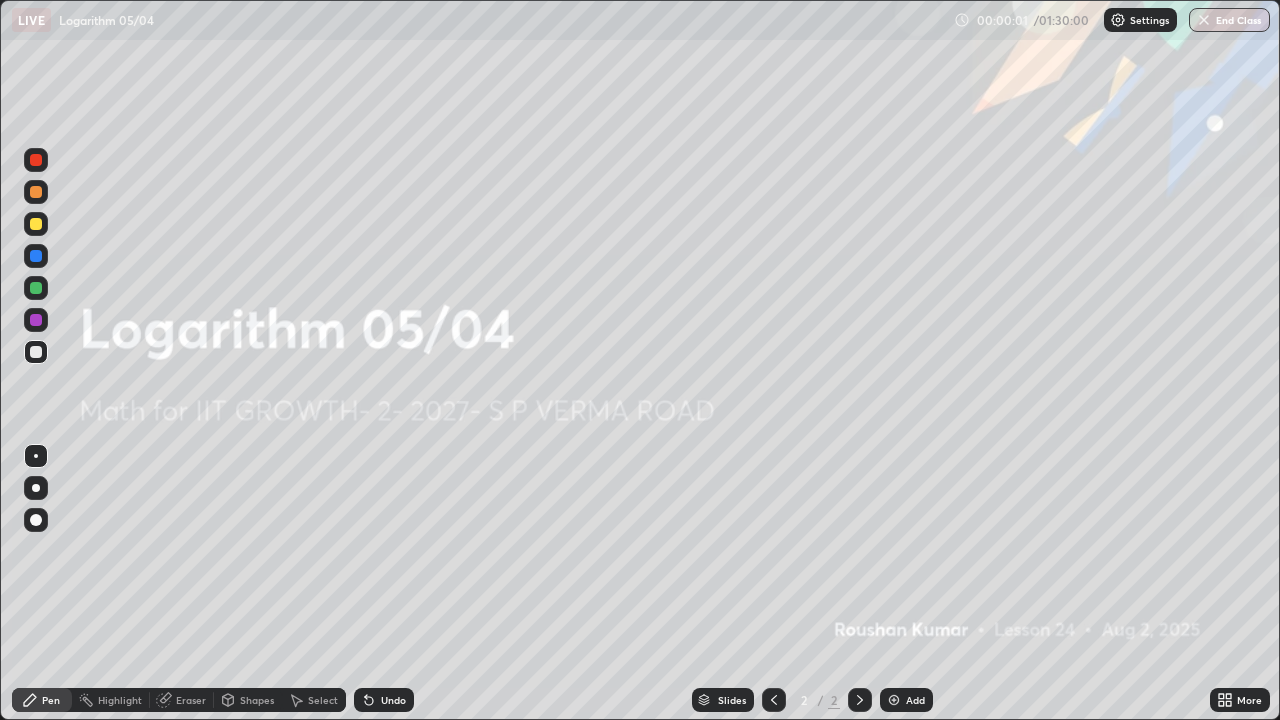 click on "Add" at bounding box center [915, 700] 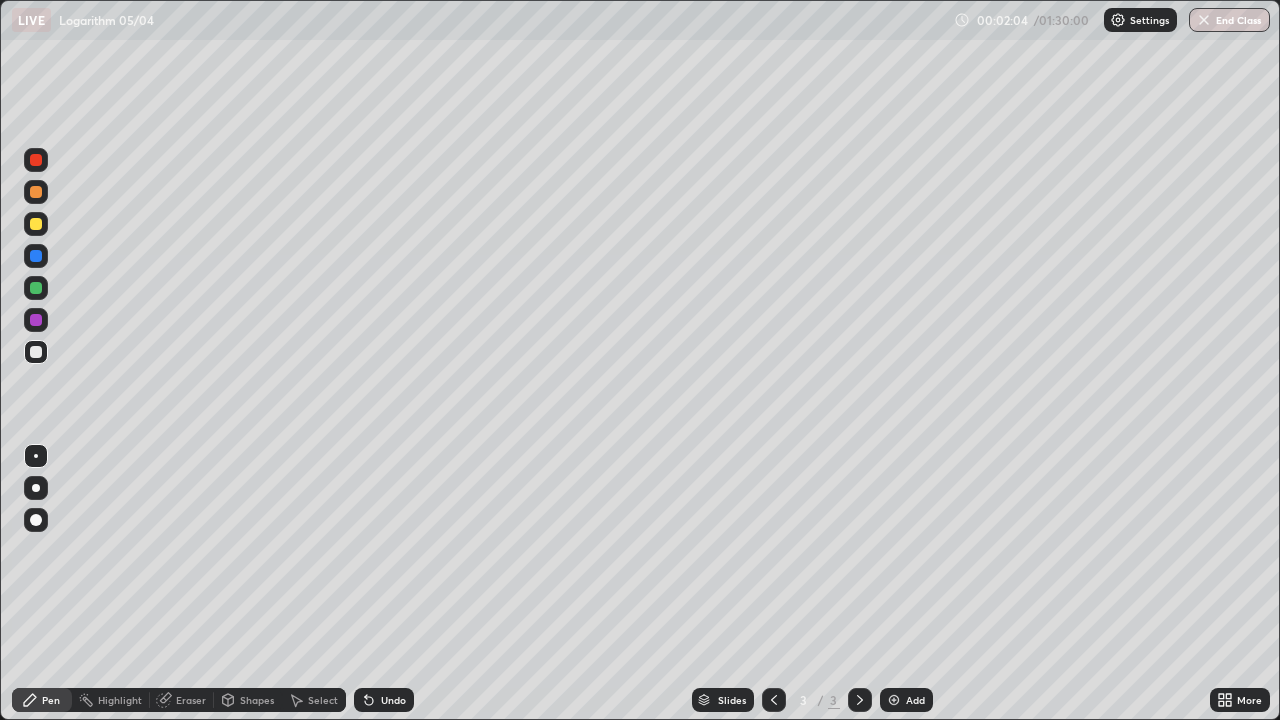 click at bounding box center [36, 224] 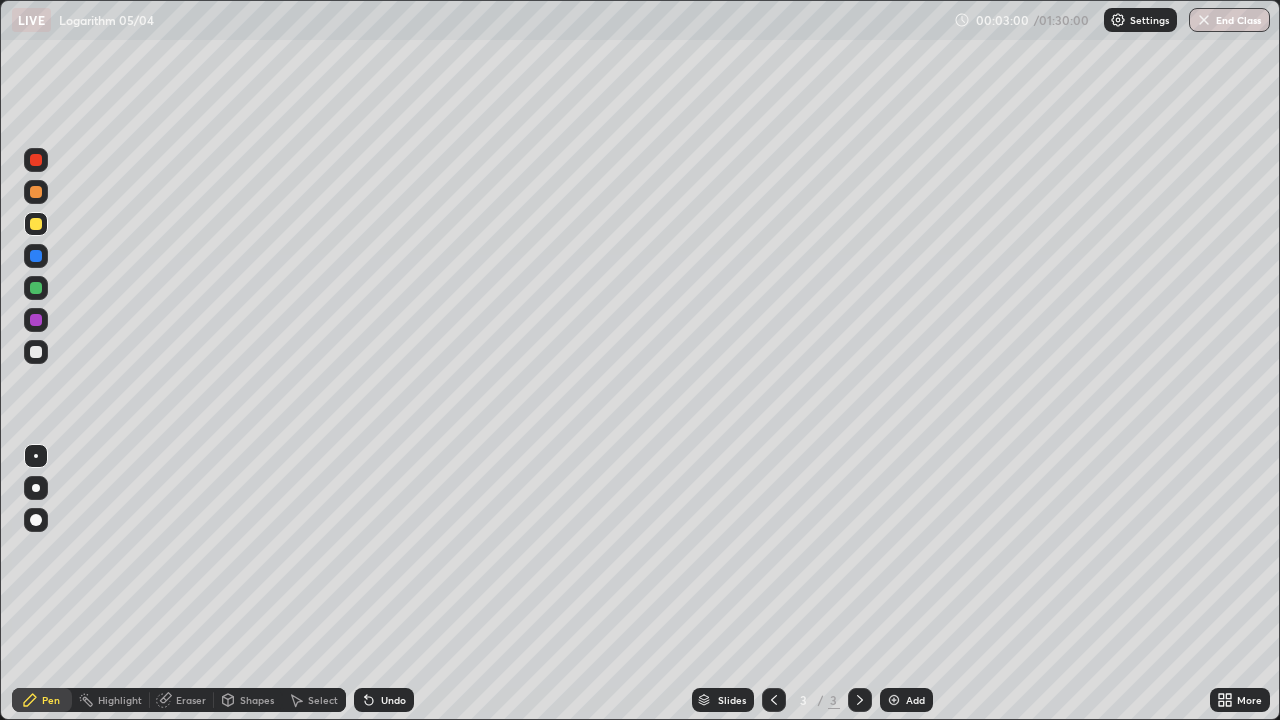 click at bounding box center [36, 288] 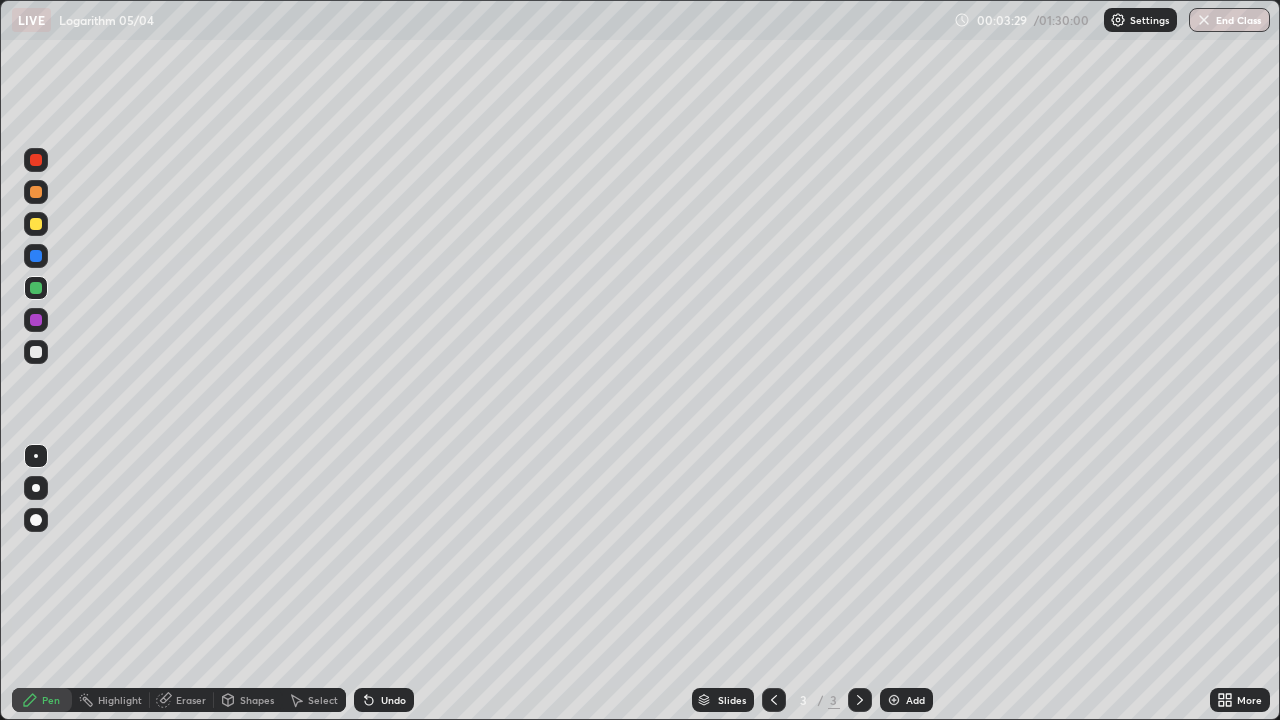 click at bounding box center (36, 352) 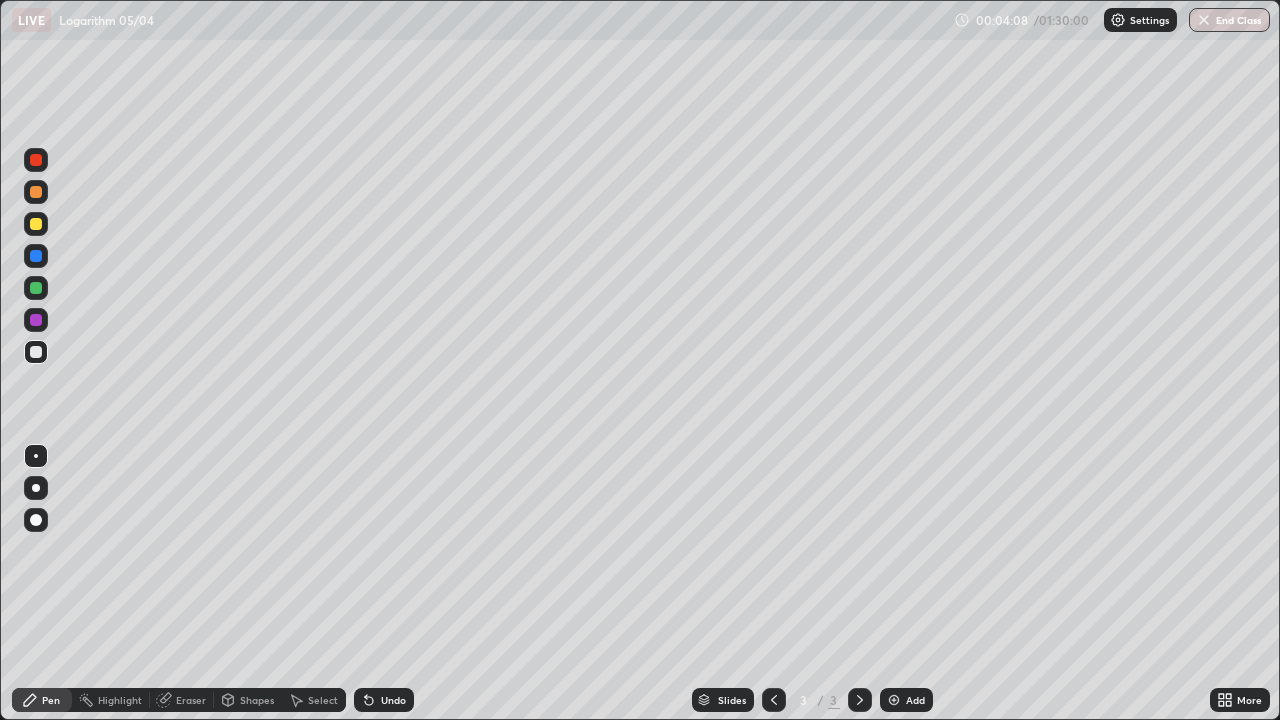 click at bounding box center [36, 320] 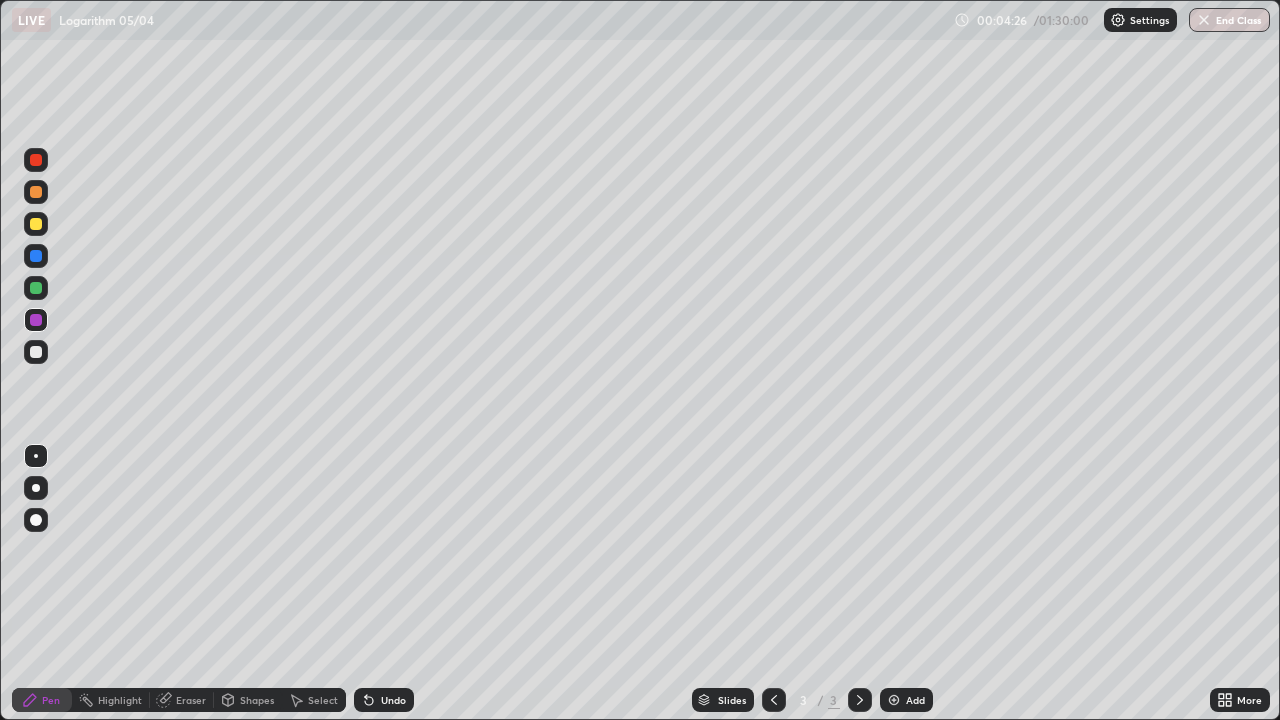 click at bounding box center [36, 256] 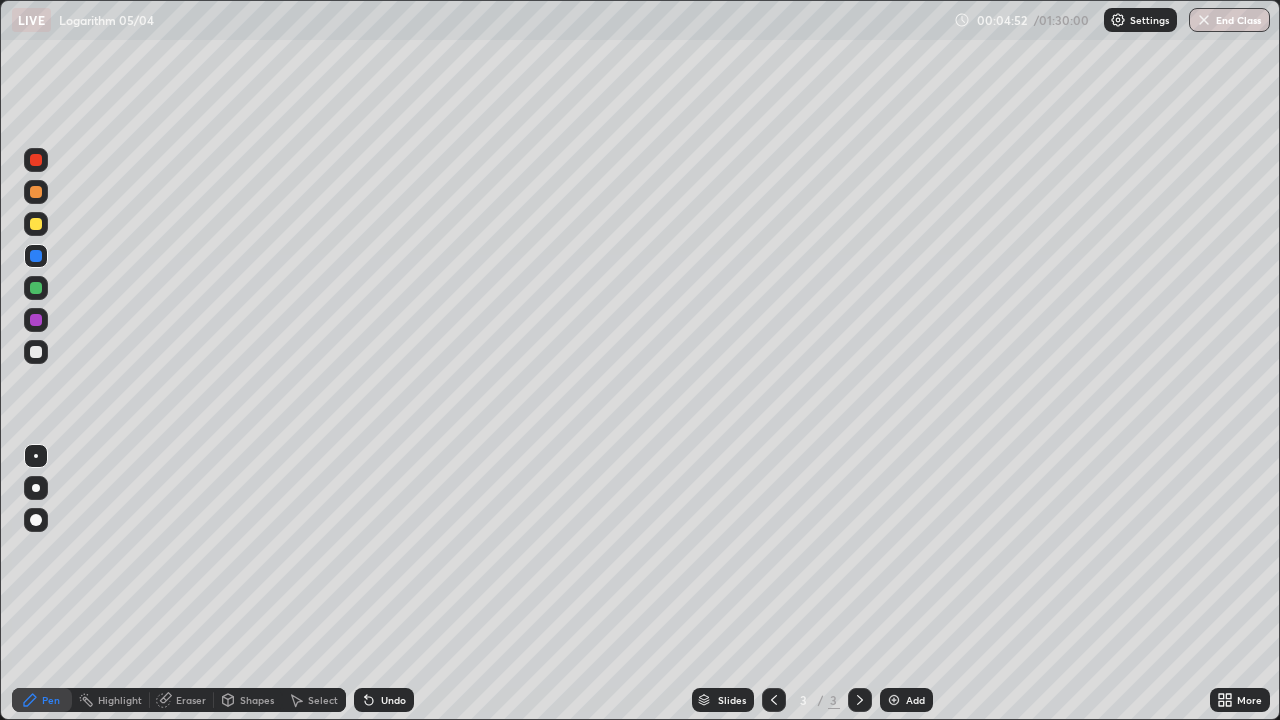 click at bounding box center [36, 288] 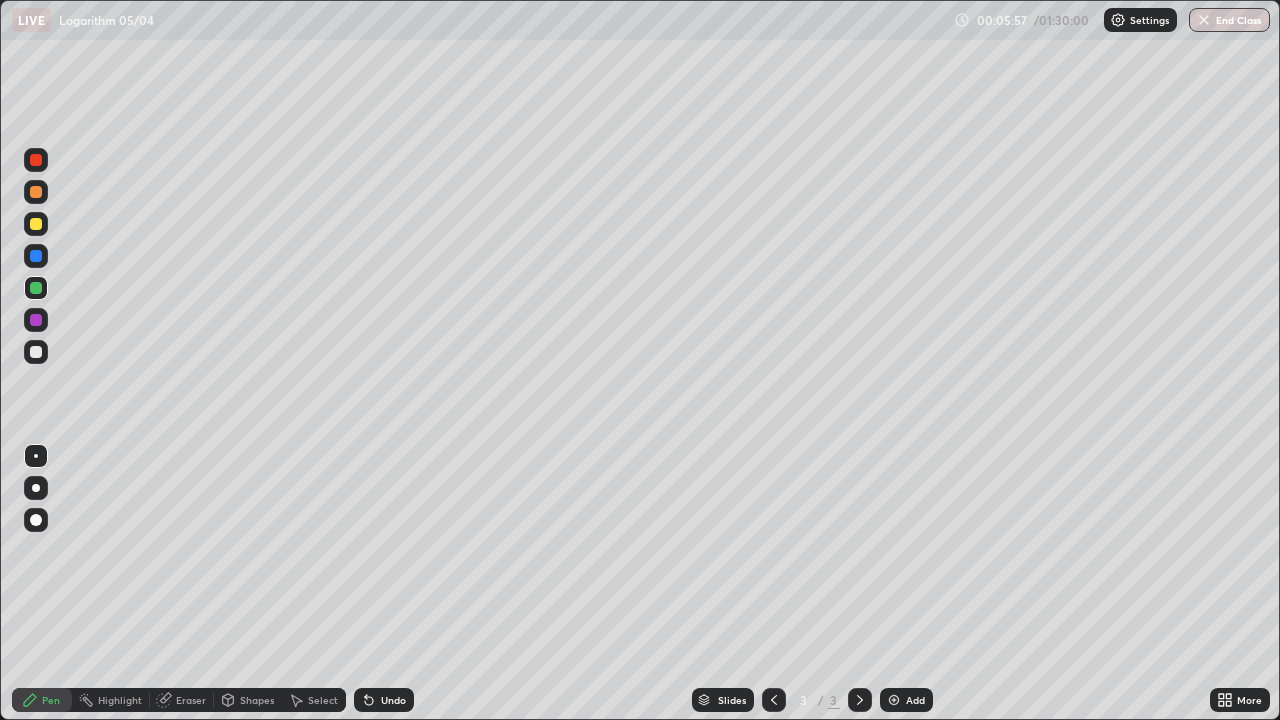 click at bounding box center [36, 352] 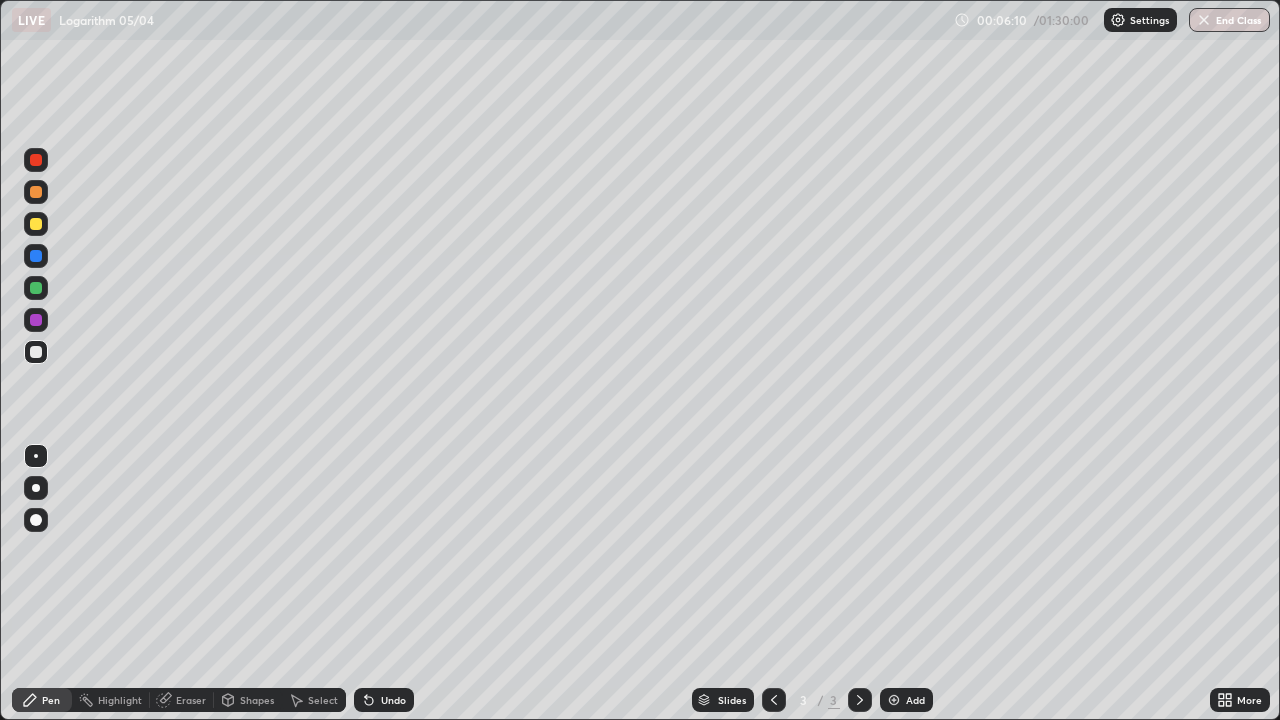 click on "Undo" at bounding box center (393, 700) 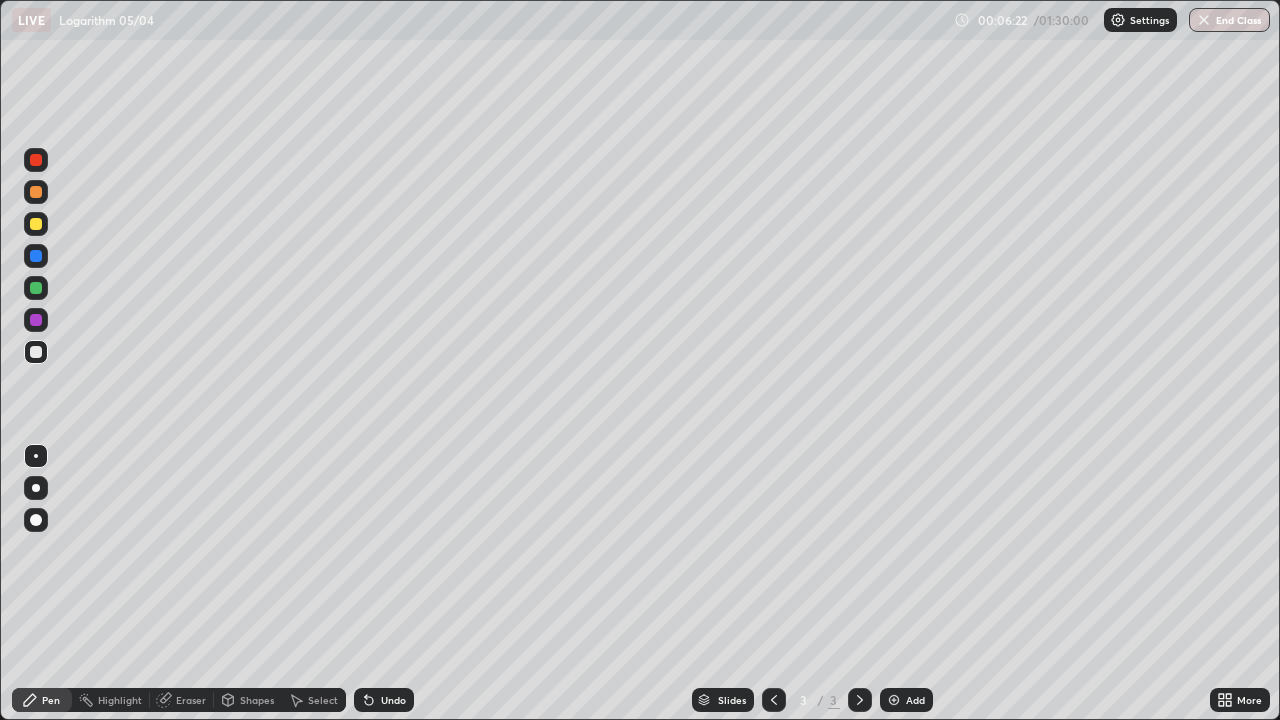 click at bounding box center (36, 320) 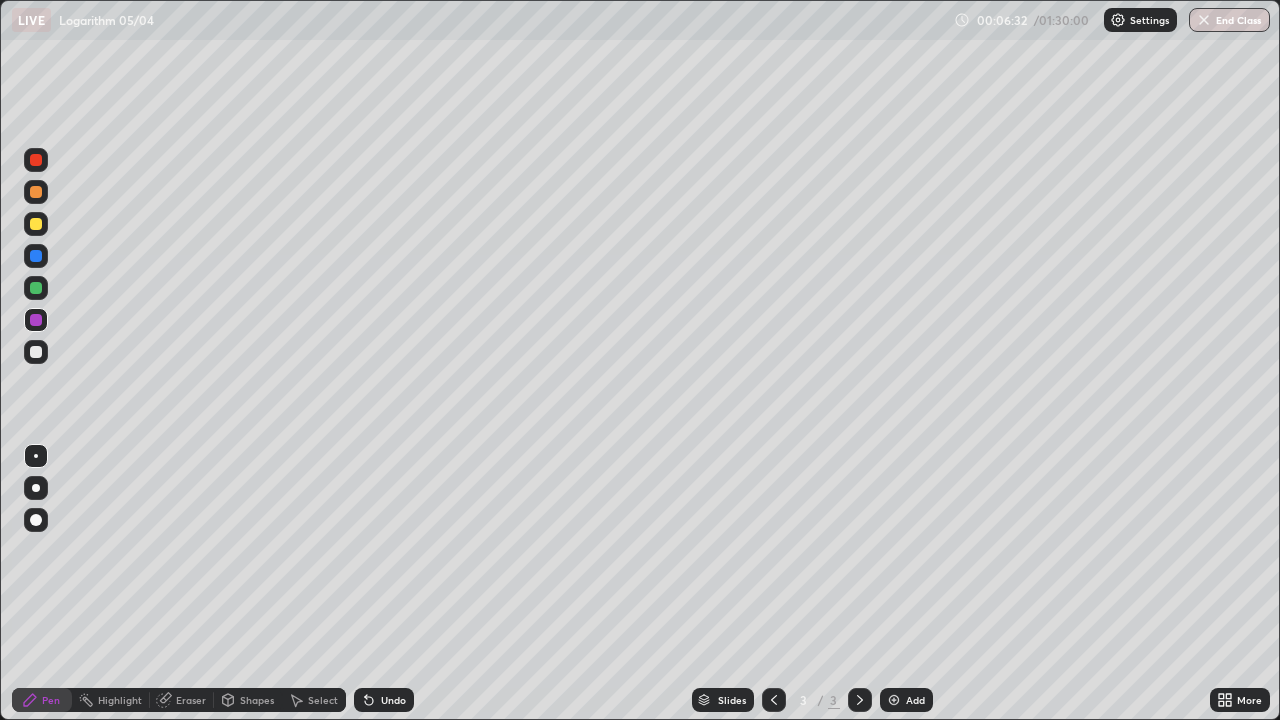 click at bounding box center [36, 352] 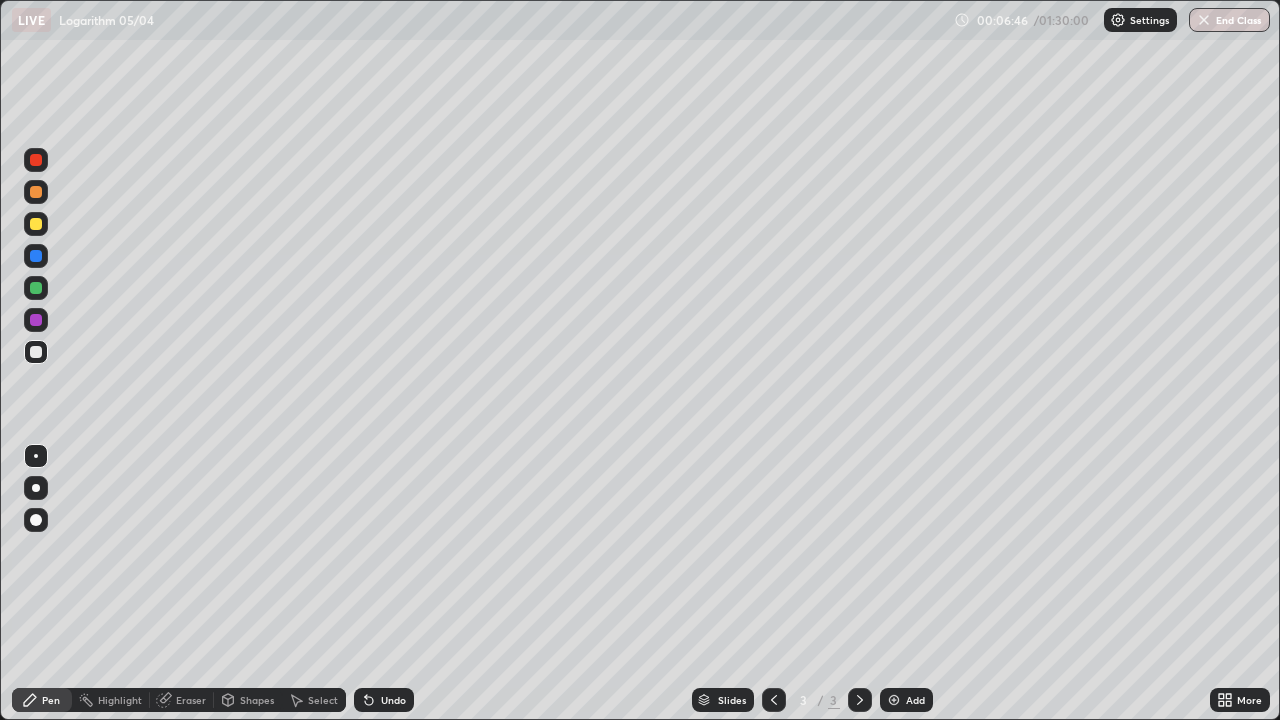 click at bounding box center [36, 288] 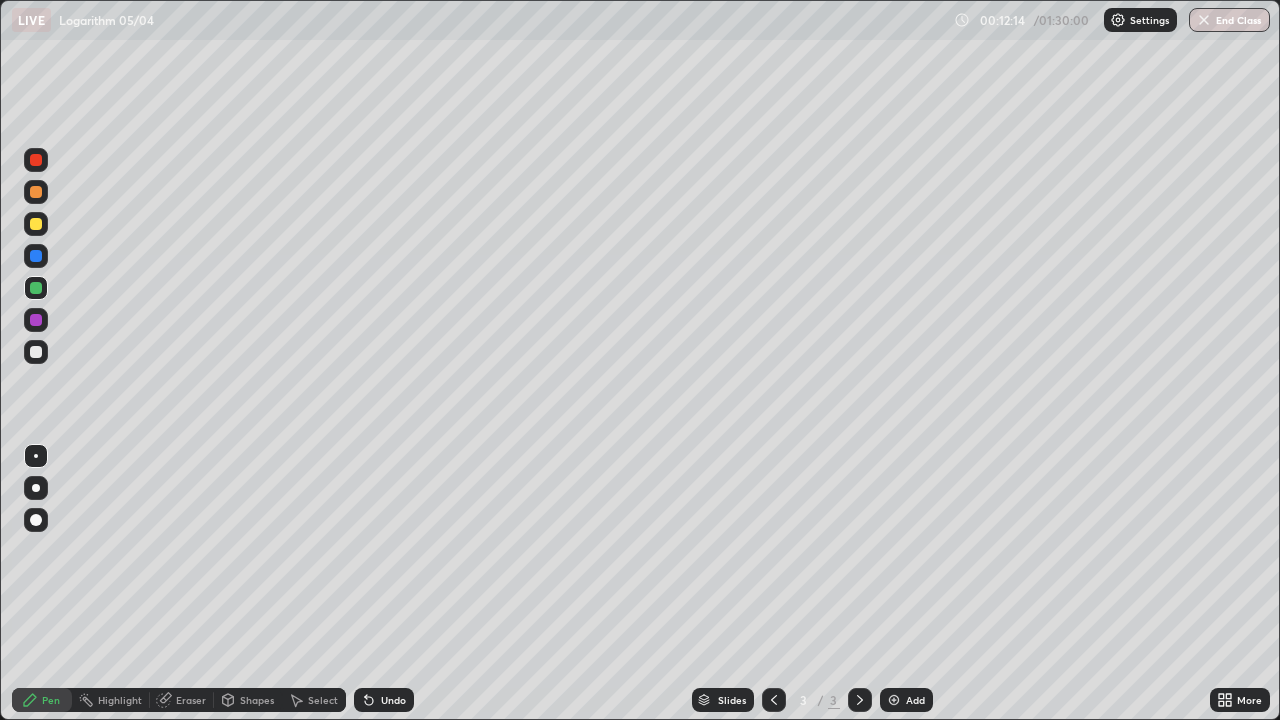 click on "Add" at bounding box center [915, 700] 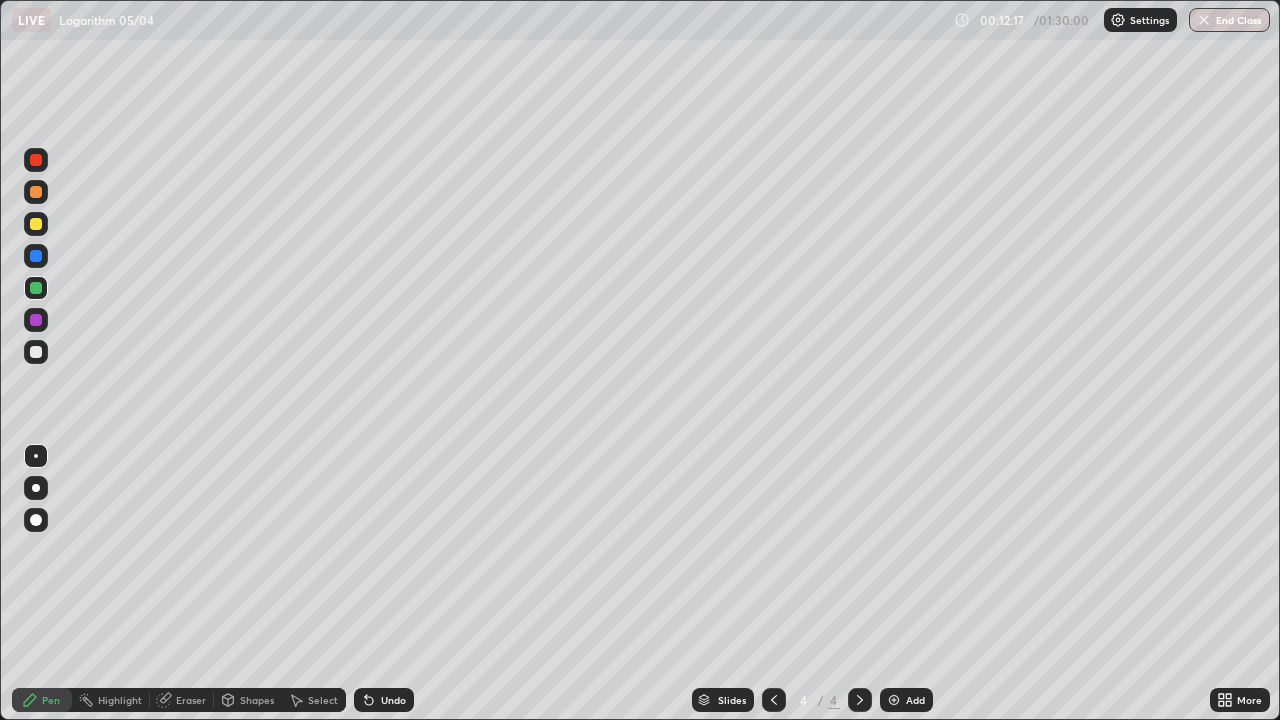 click at bounding box center [36, 224] 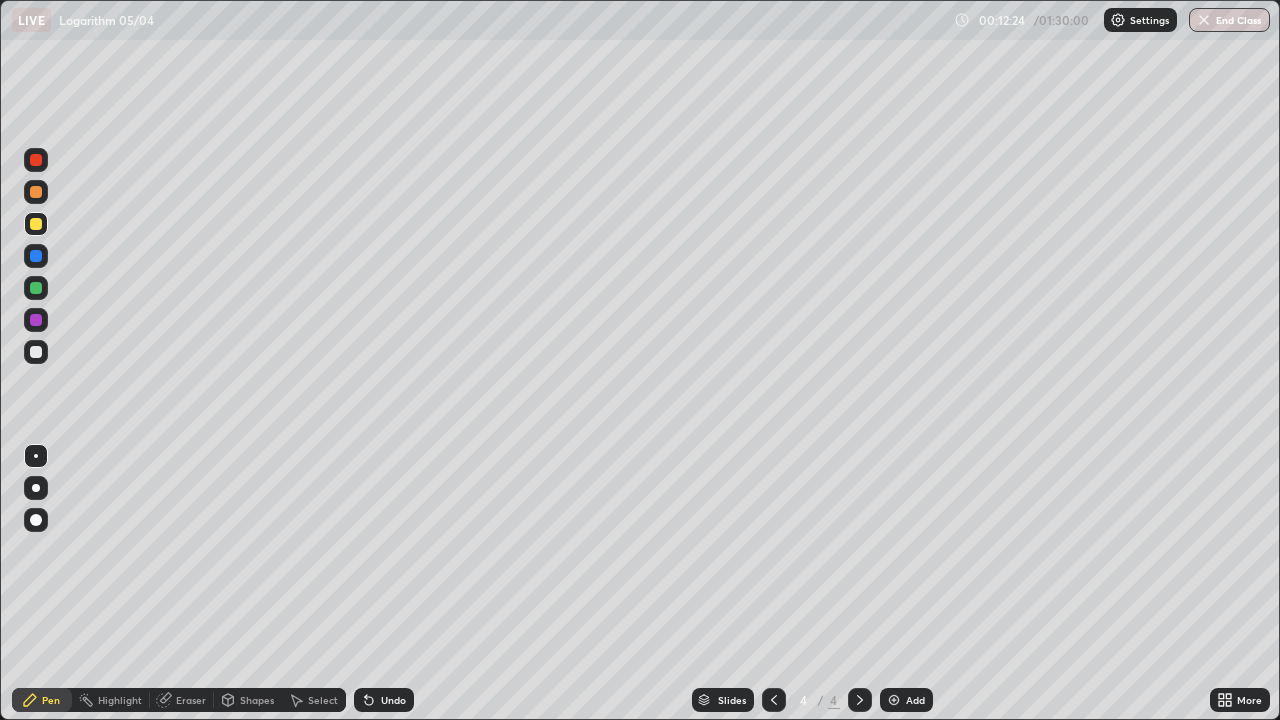 click at bounding box center [36, 288] 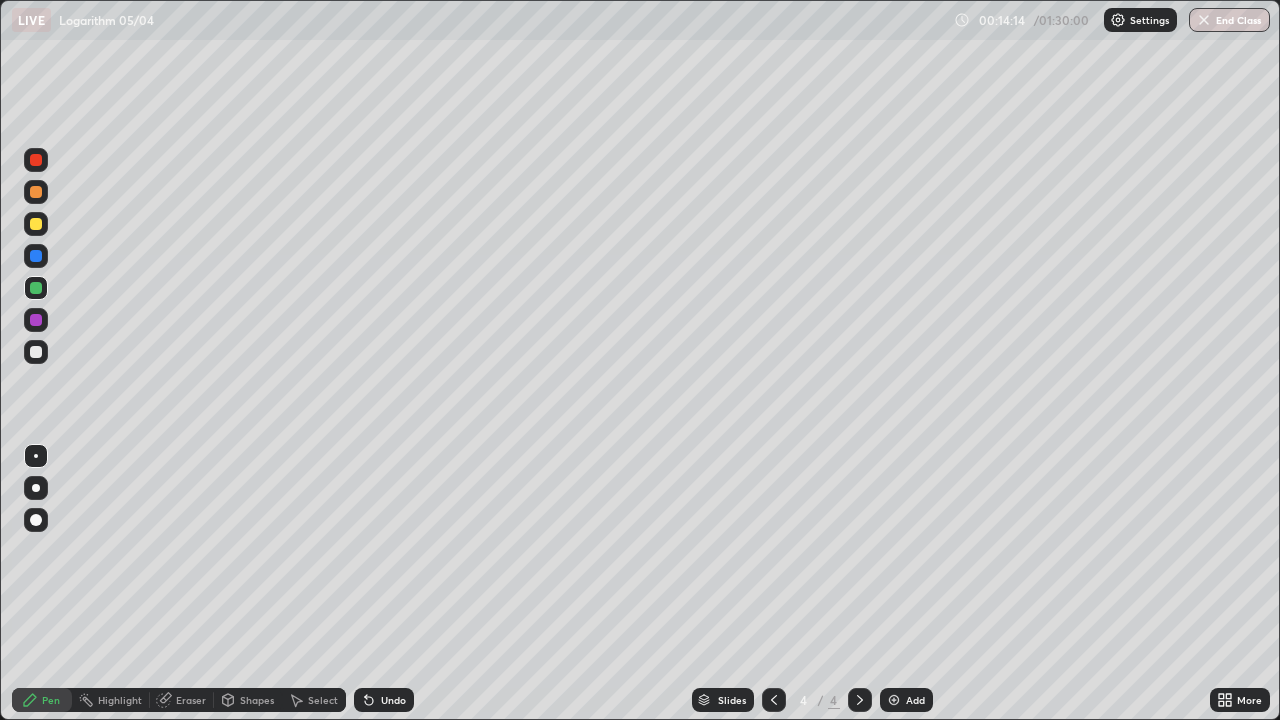 click at bounding box center [36, 352] 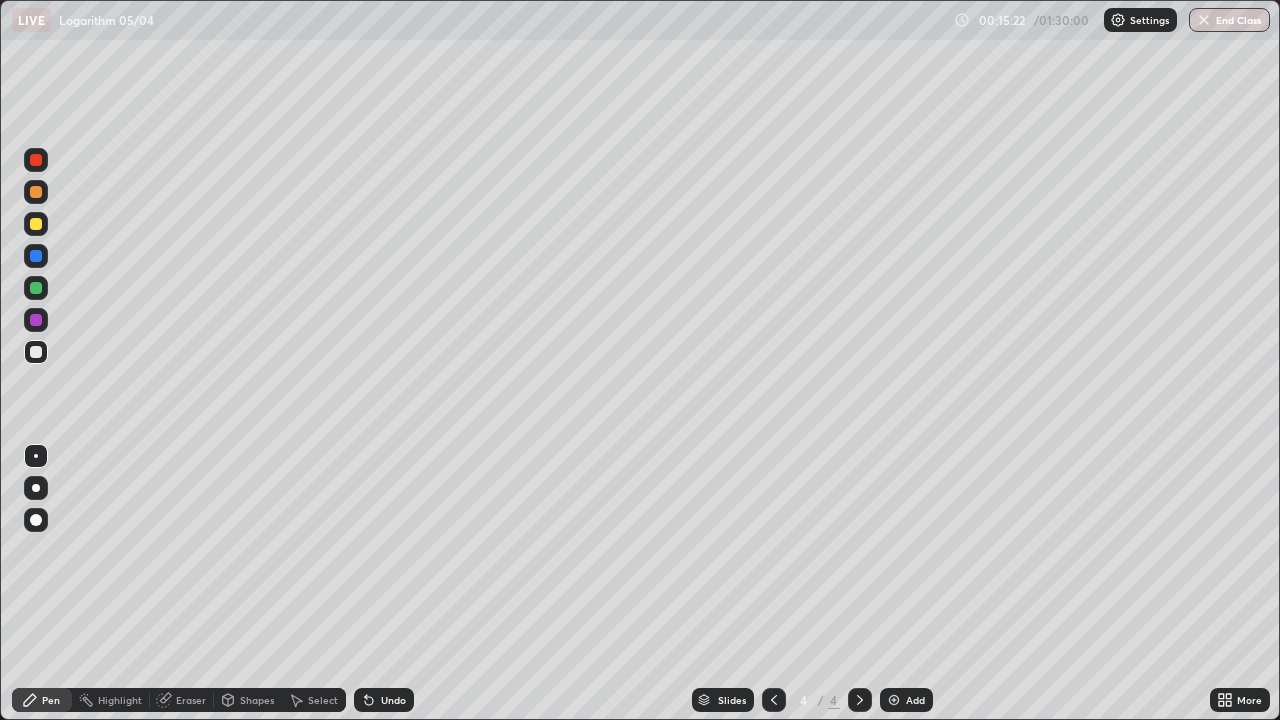 click at bounding box center [36, 288] 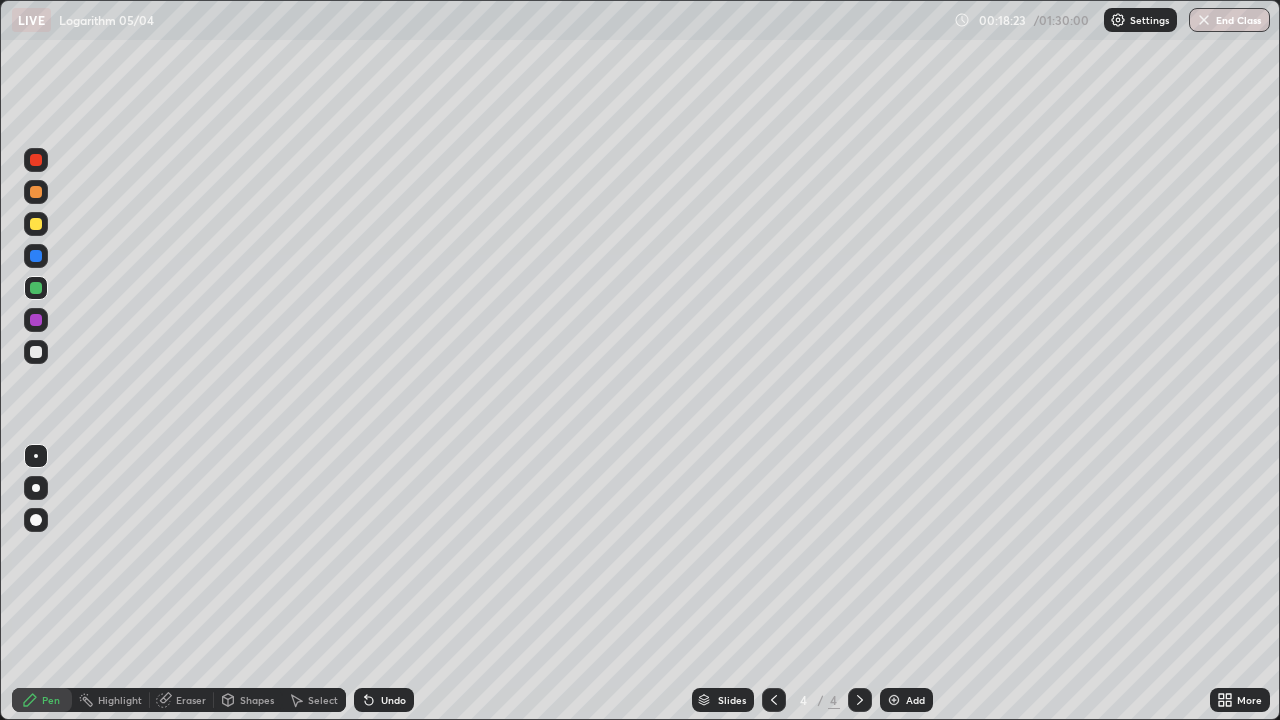 click at bounding box center (36, 352) 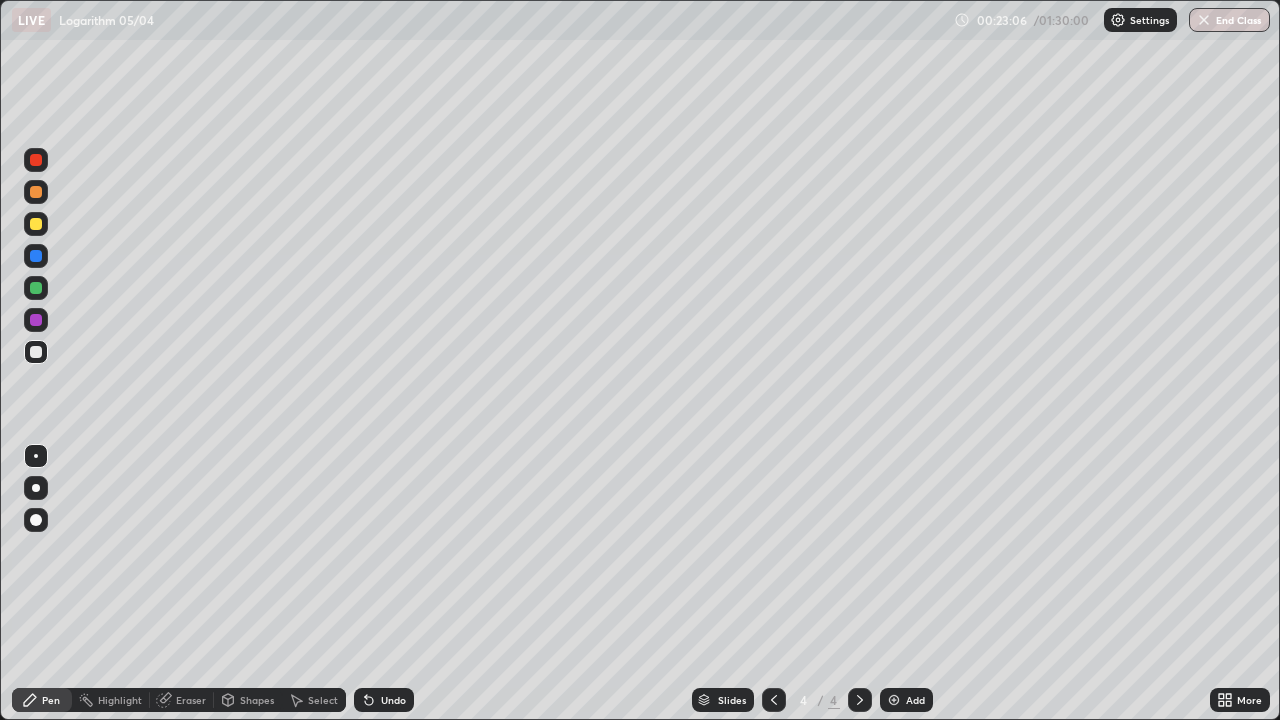 click at bounding box center (36, 160) 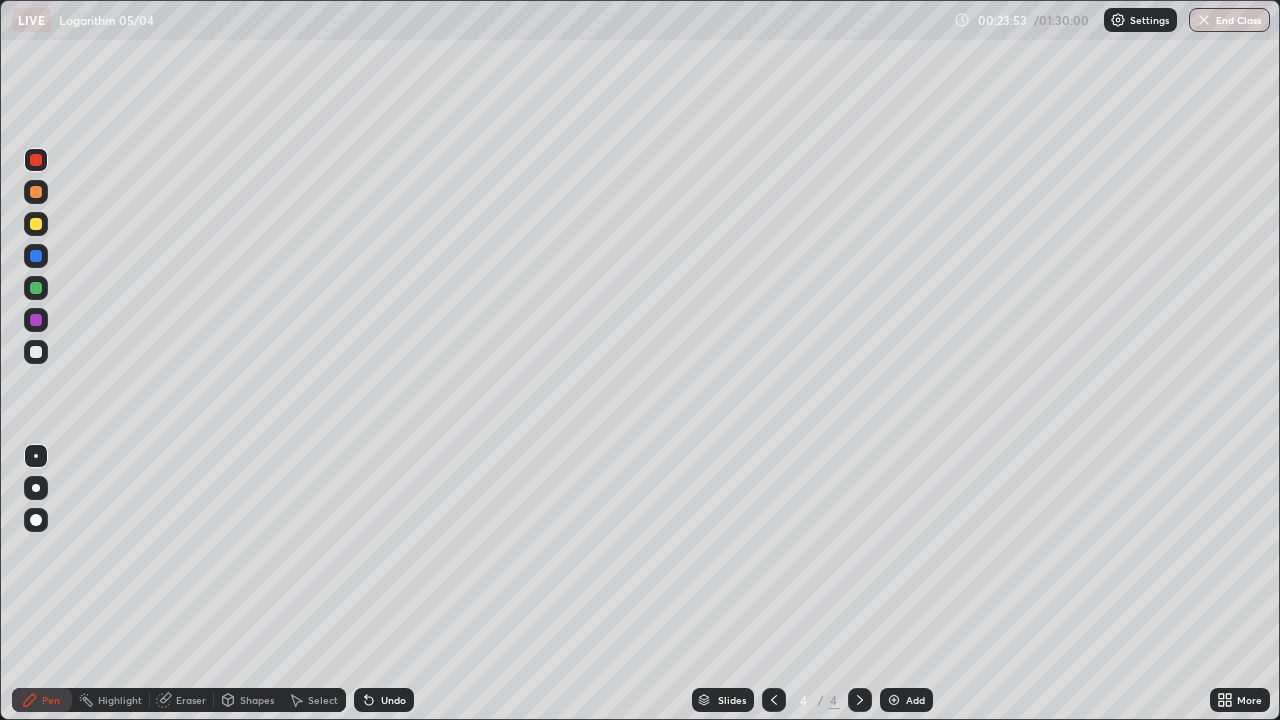 click on "Add" at bounding box center [915, 700] 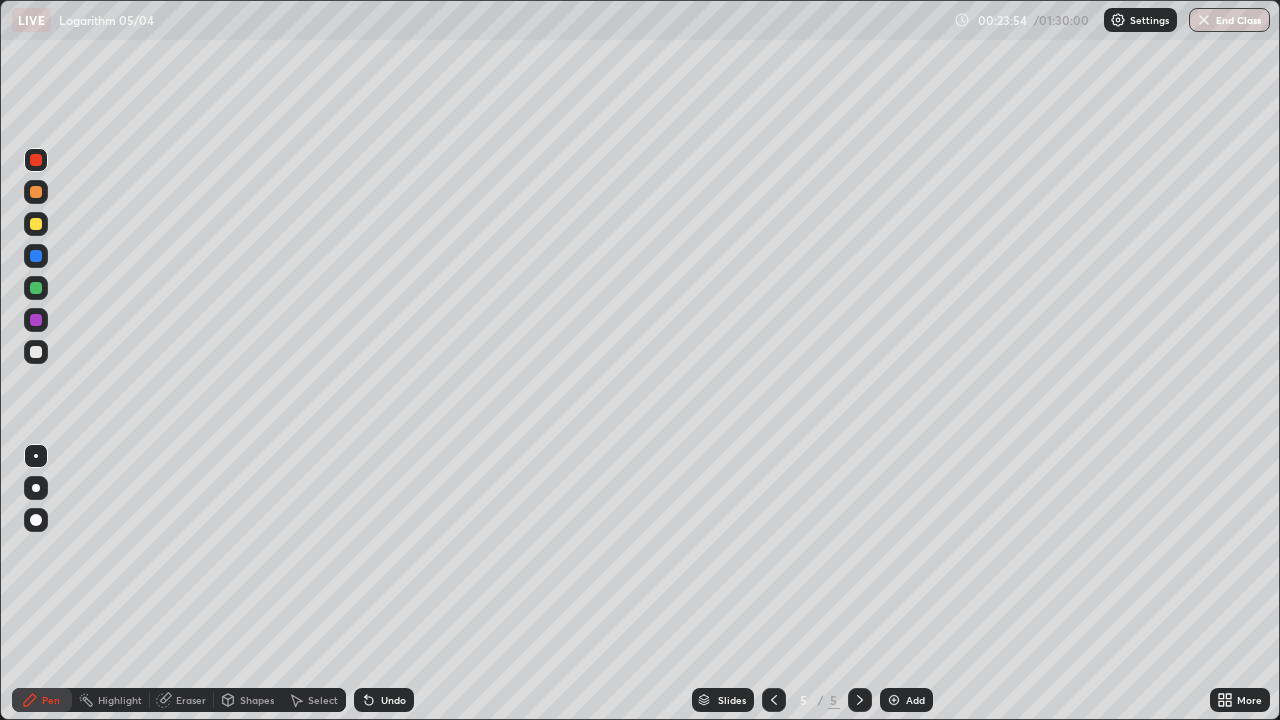 click at bounding box center (36, 224) 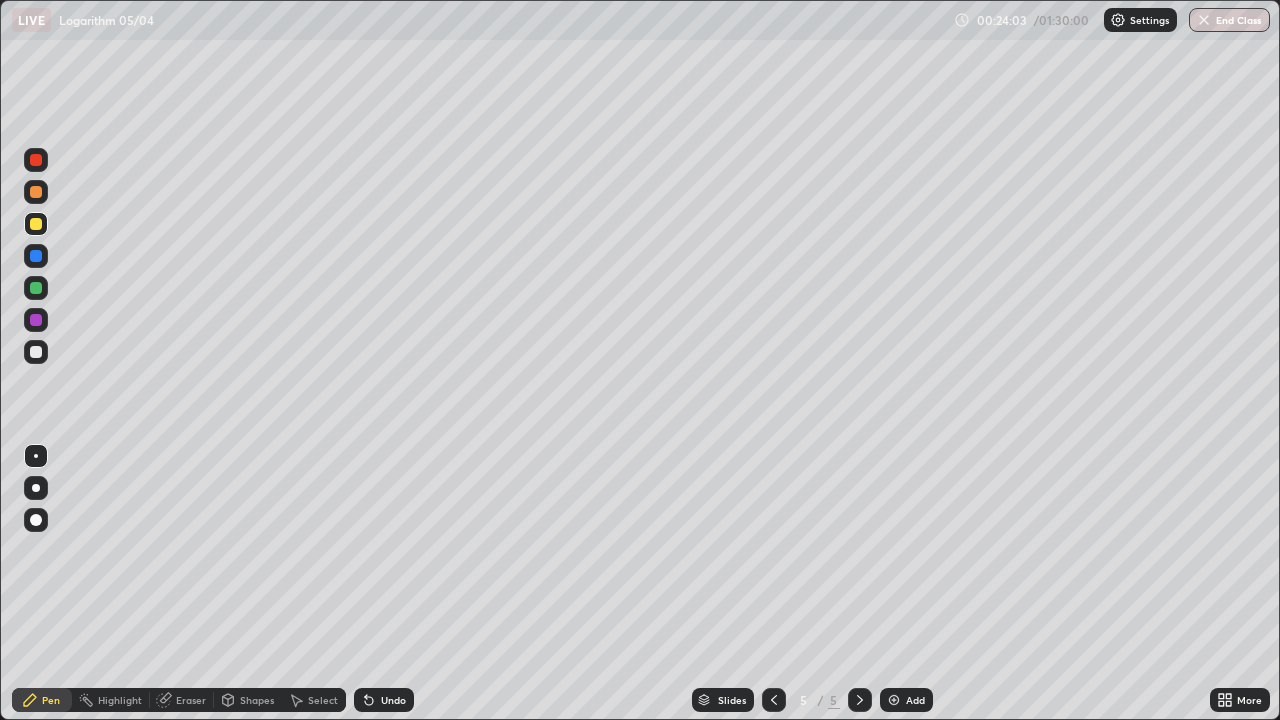 click at bounding box center [36, 288] 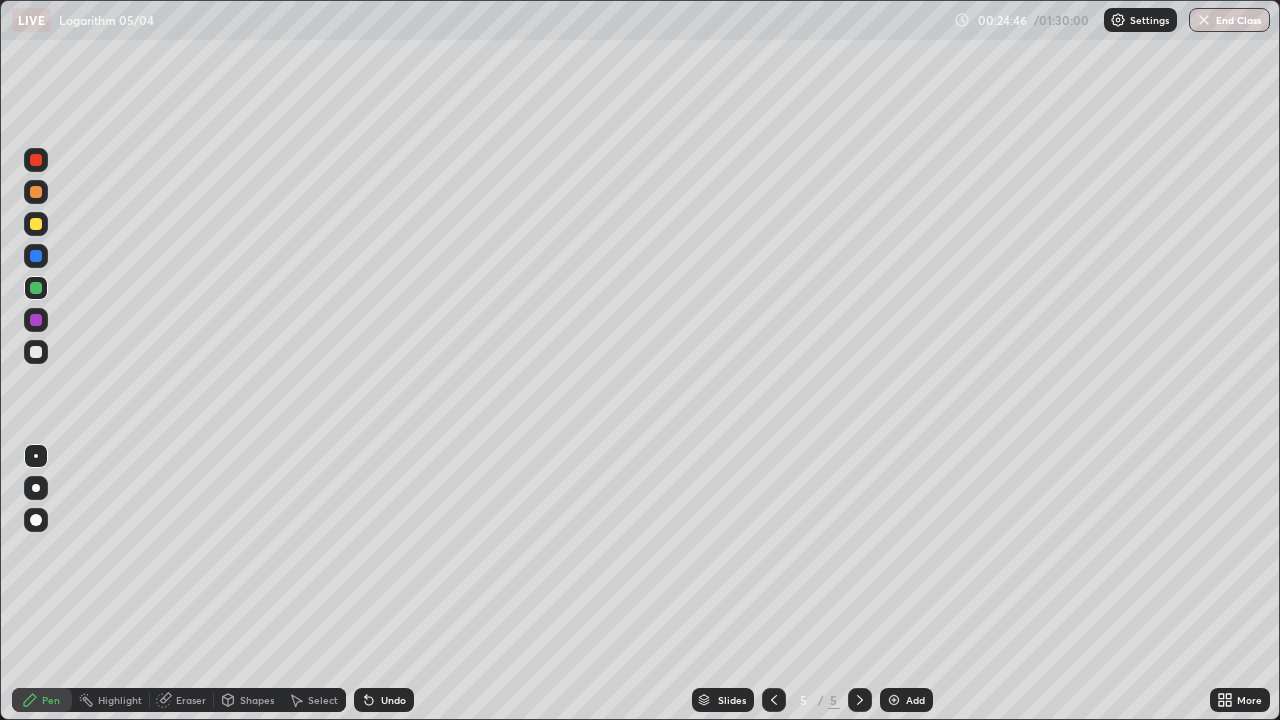 click at bounding box center (36, 256) 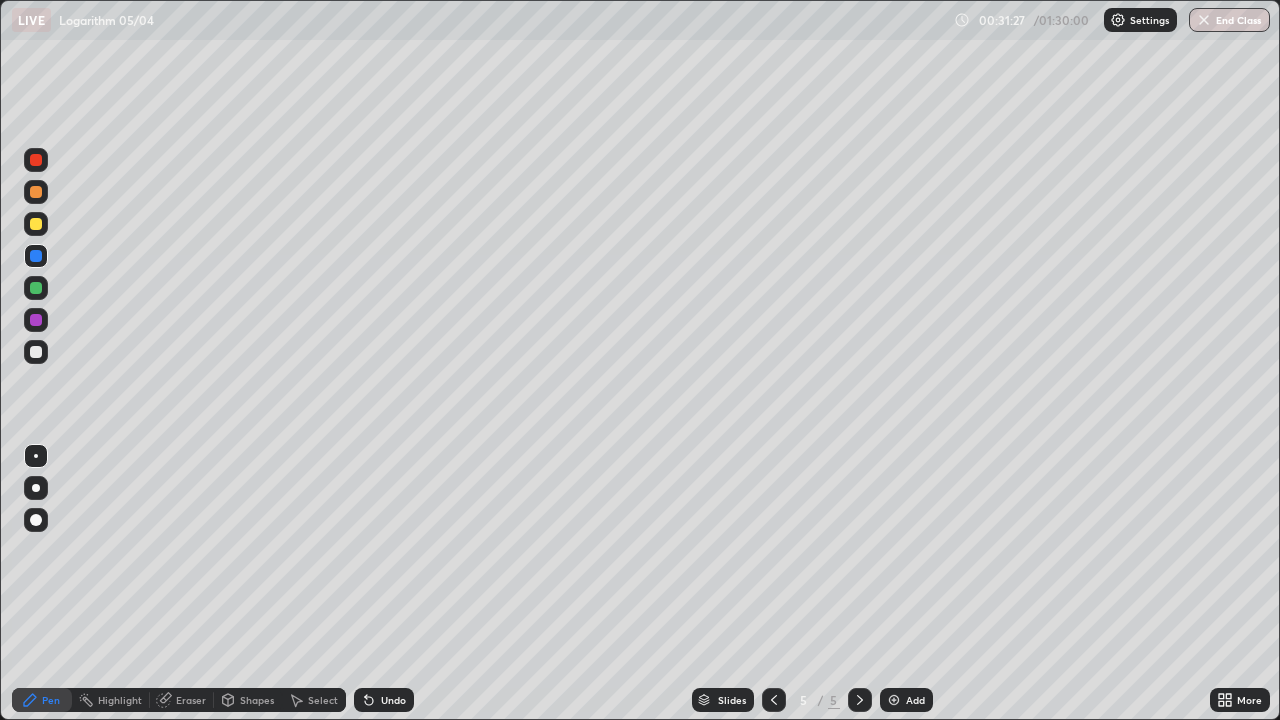 click on "Add" at bounding box center (915, 700) 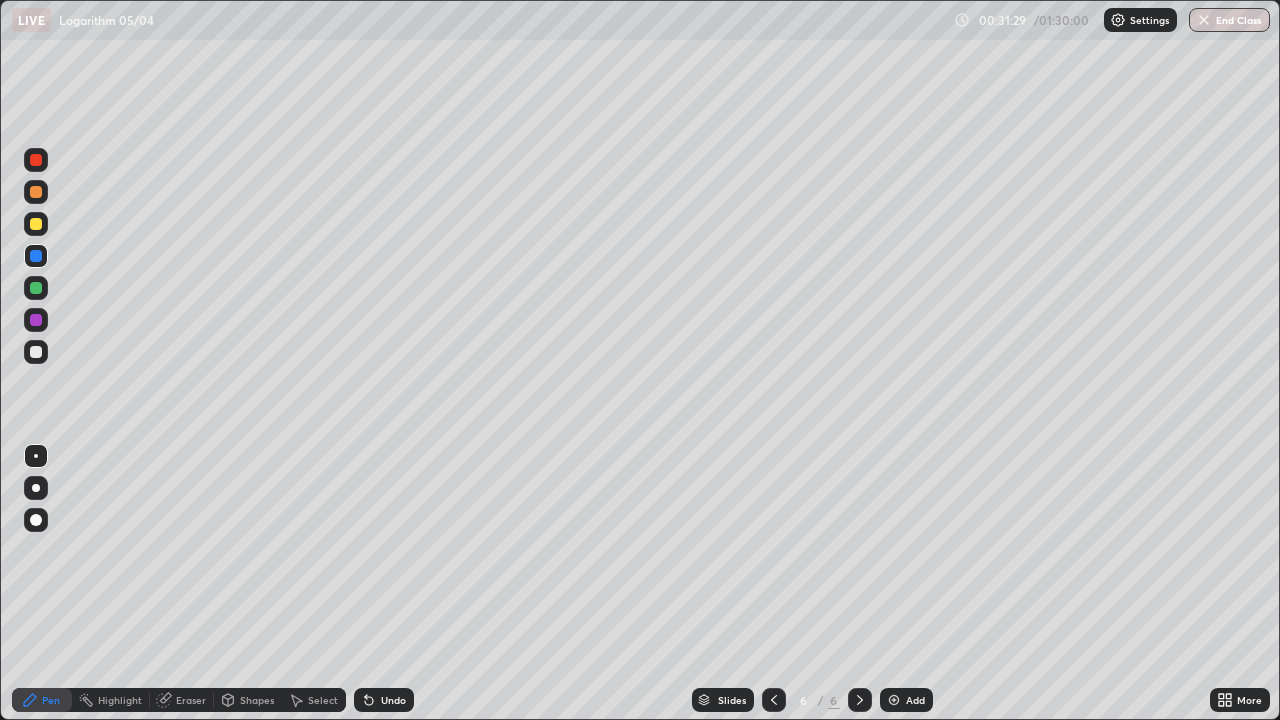 click at bounding box center (36, 224) 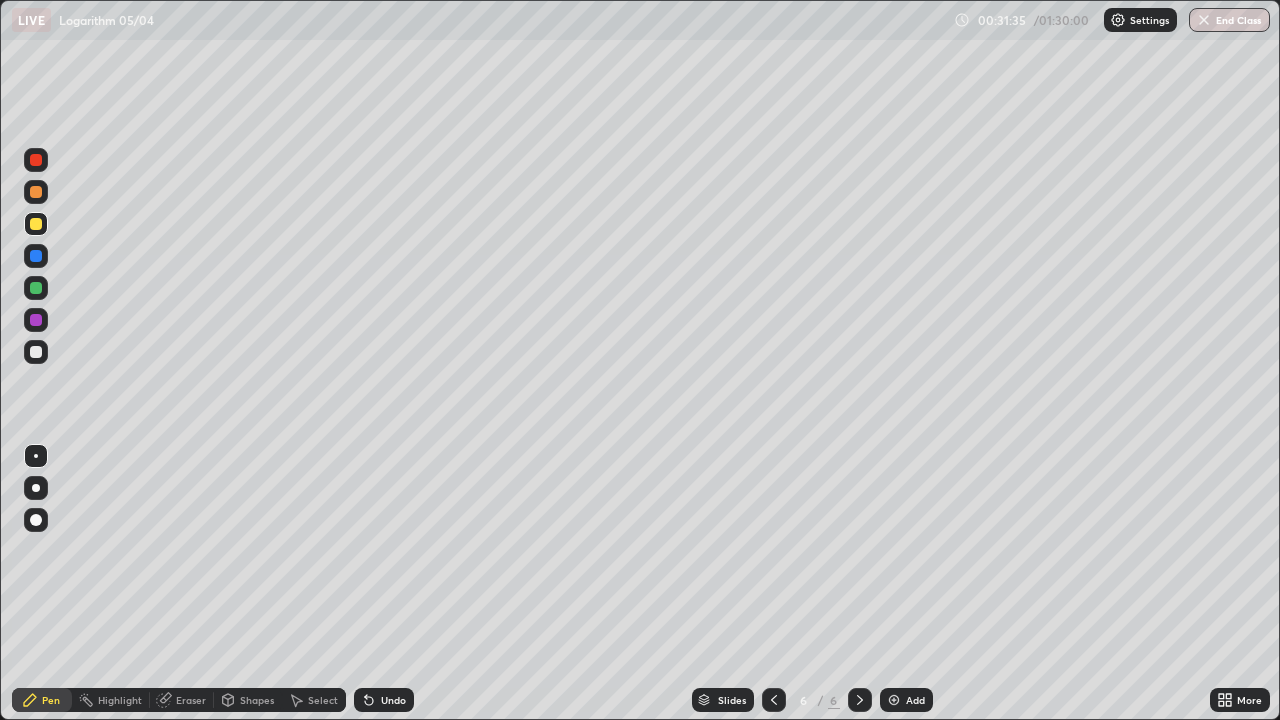click at bounding box center (36, 288) 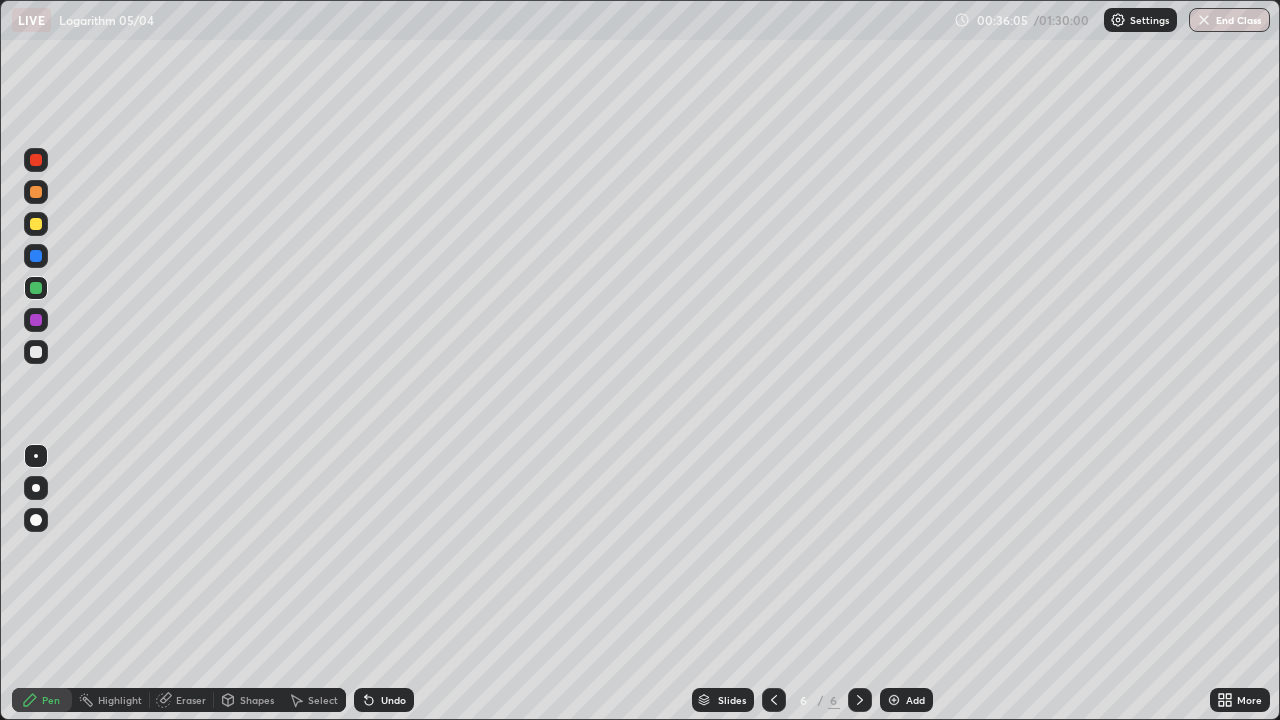 click at bounding box center [36, 320] 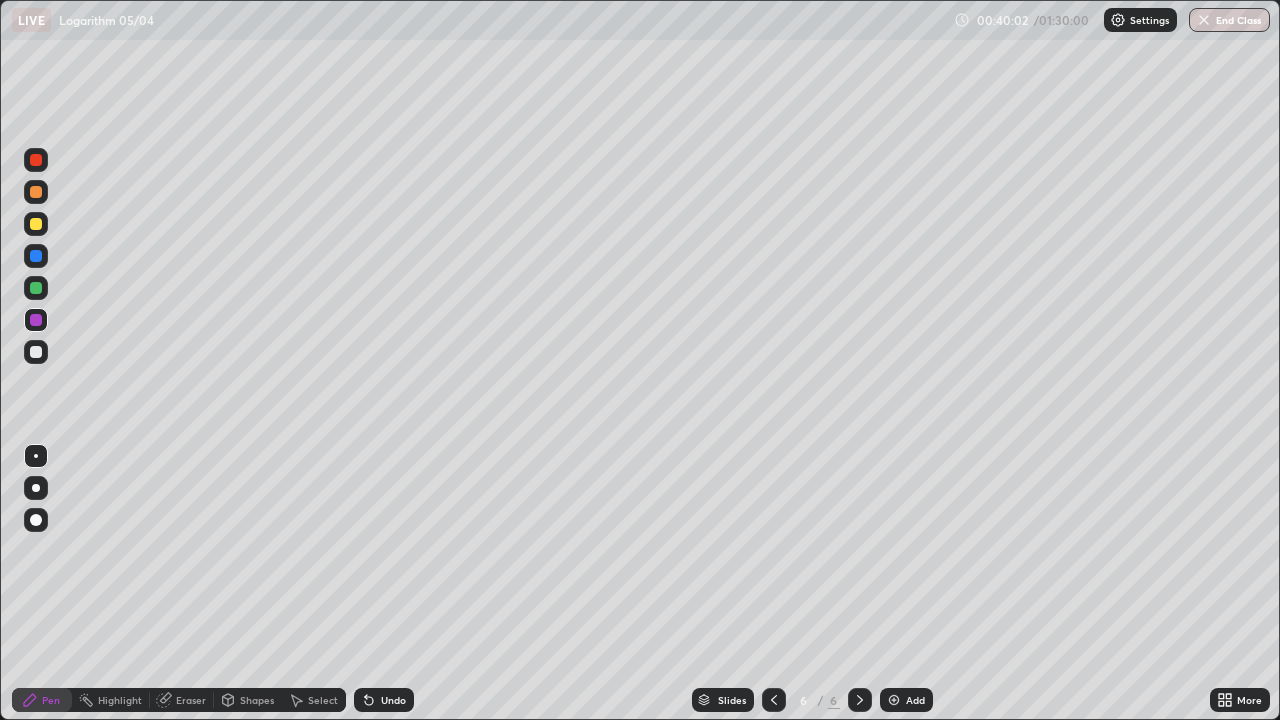 click on "Add" at bounding box center [915, 700] 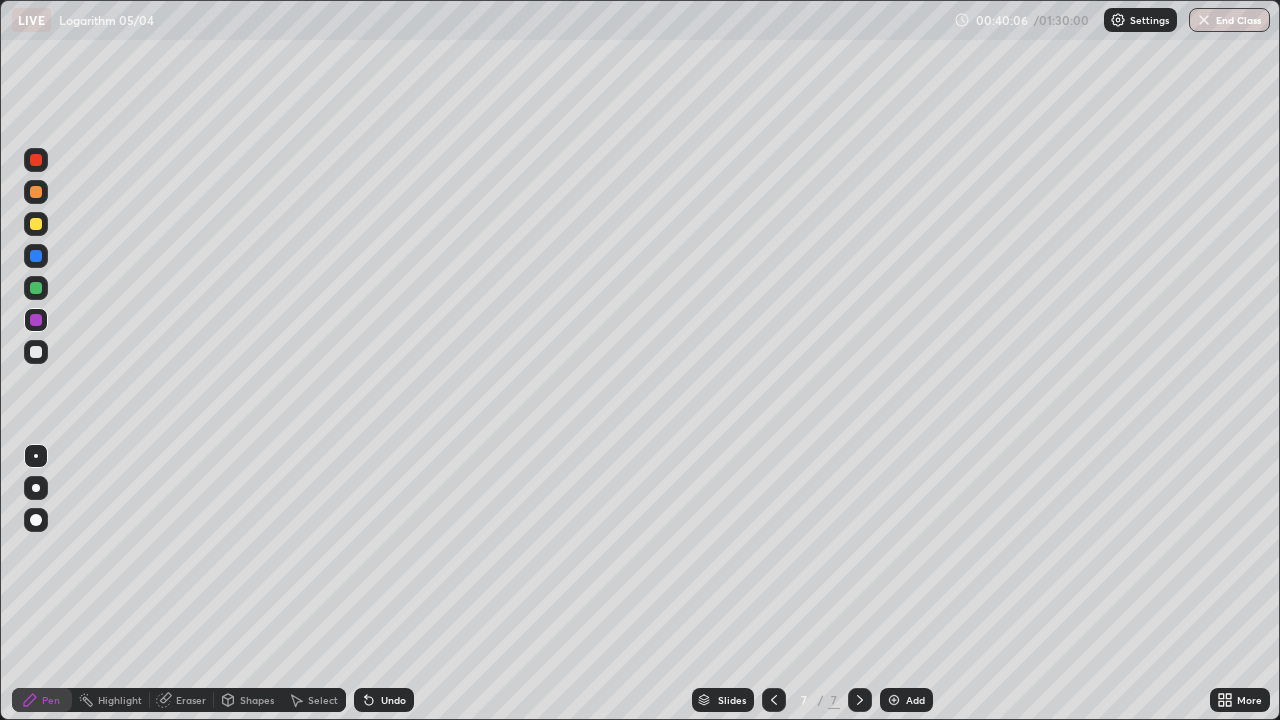 click at bounding box center [36, 288] 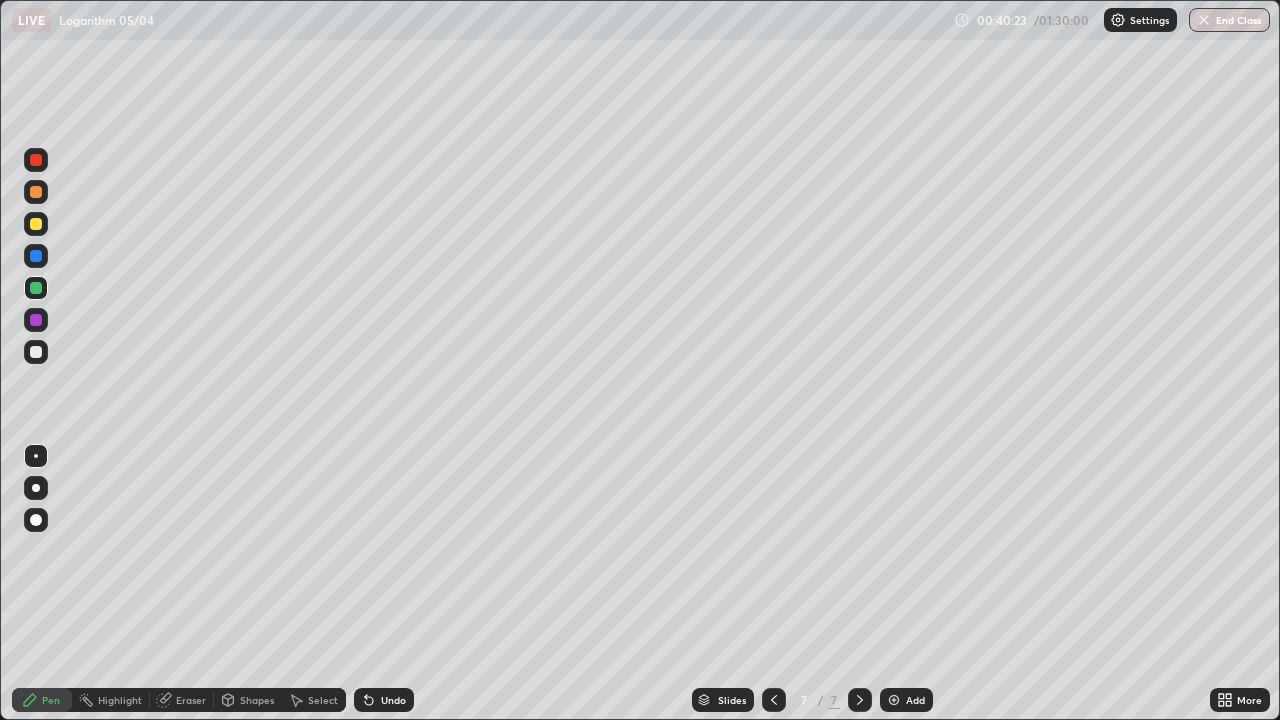 click at bounding box center [36, 352] 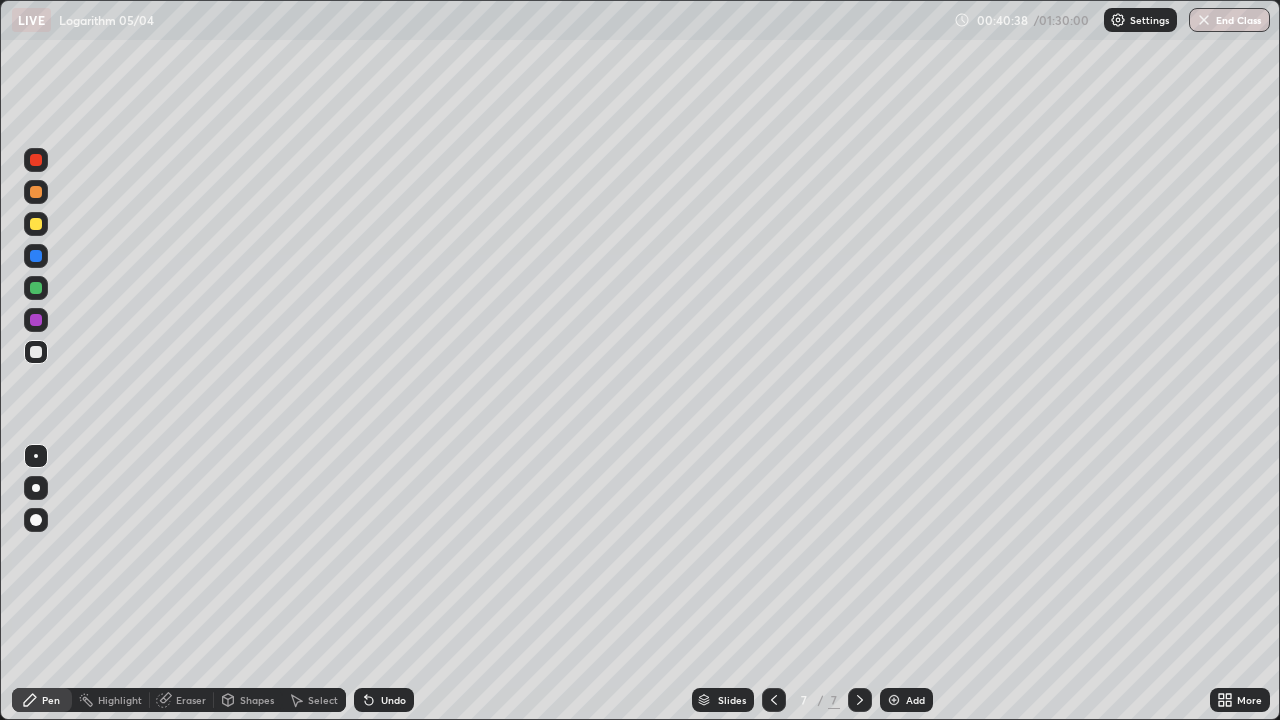 click at bounding box center (36, 320) 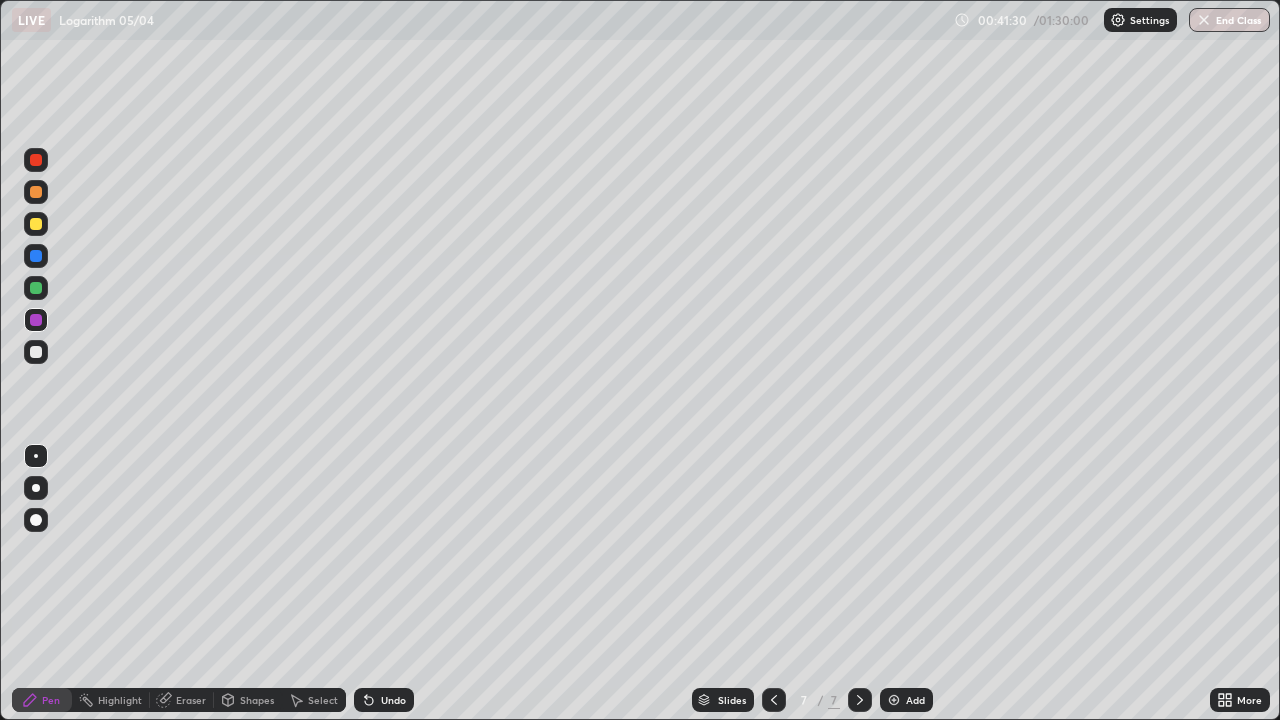 click at bounding box center (36, 256) 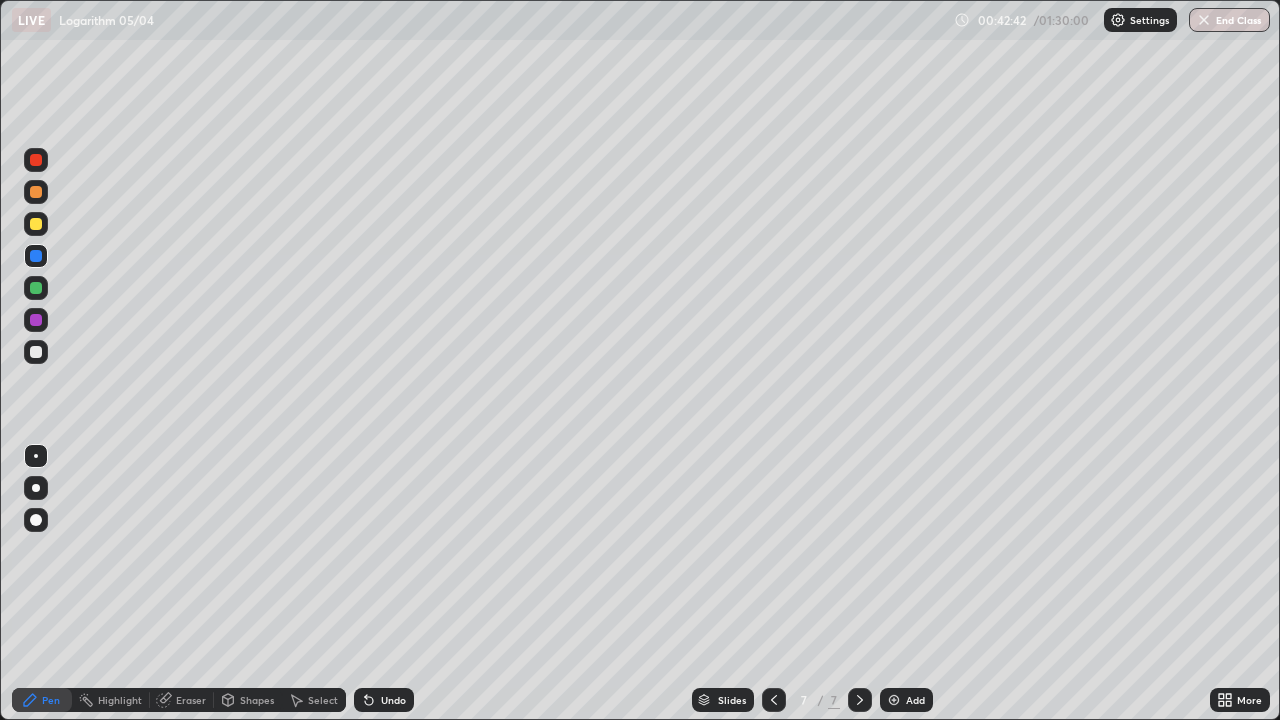 click at bounding box center [36, 224] 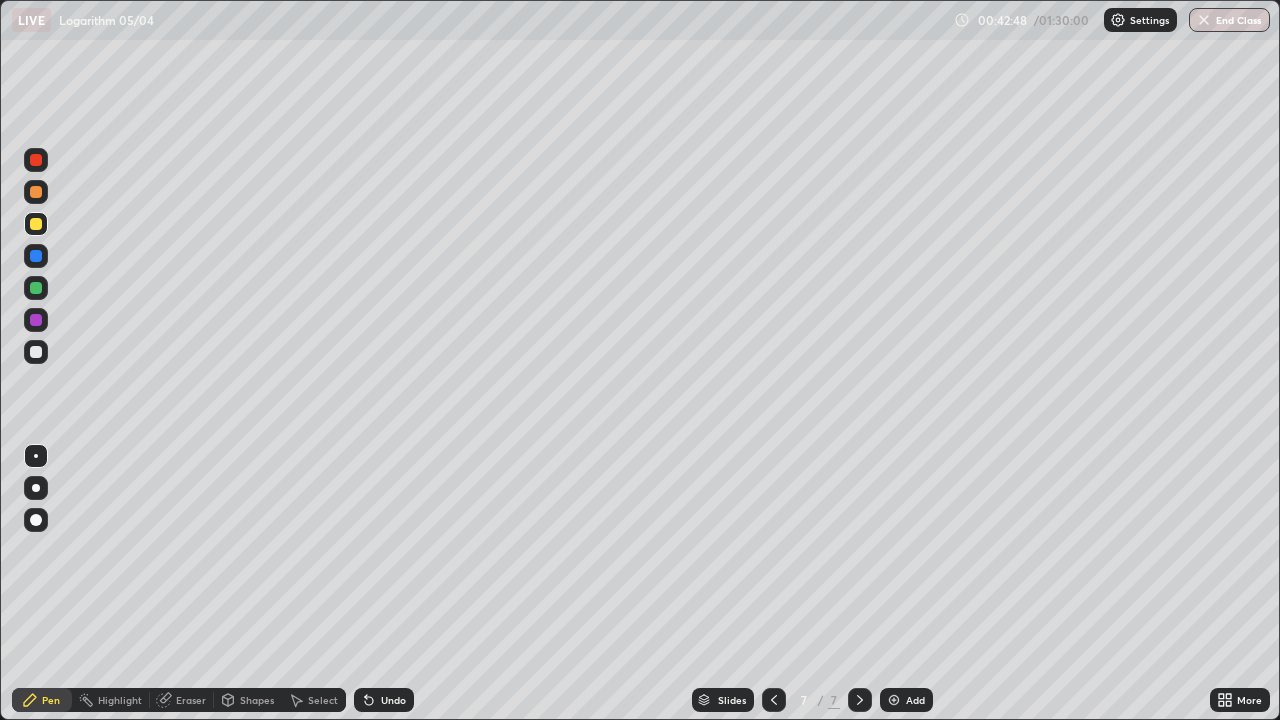 click at bounding box center [36, 288] 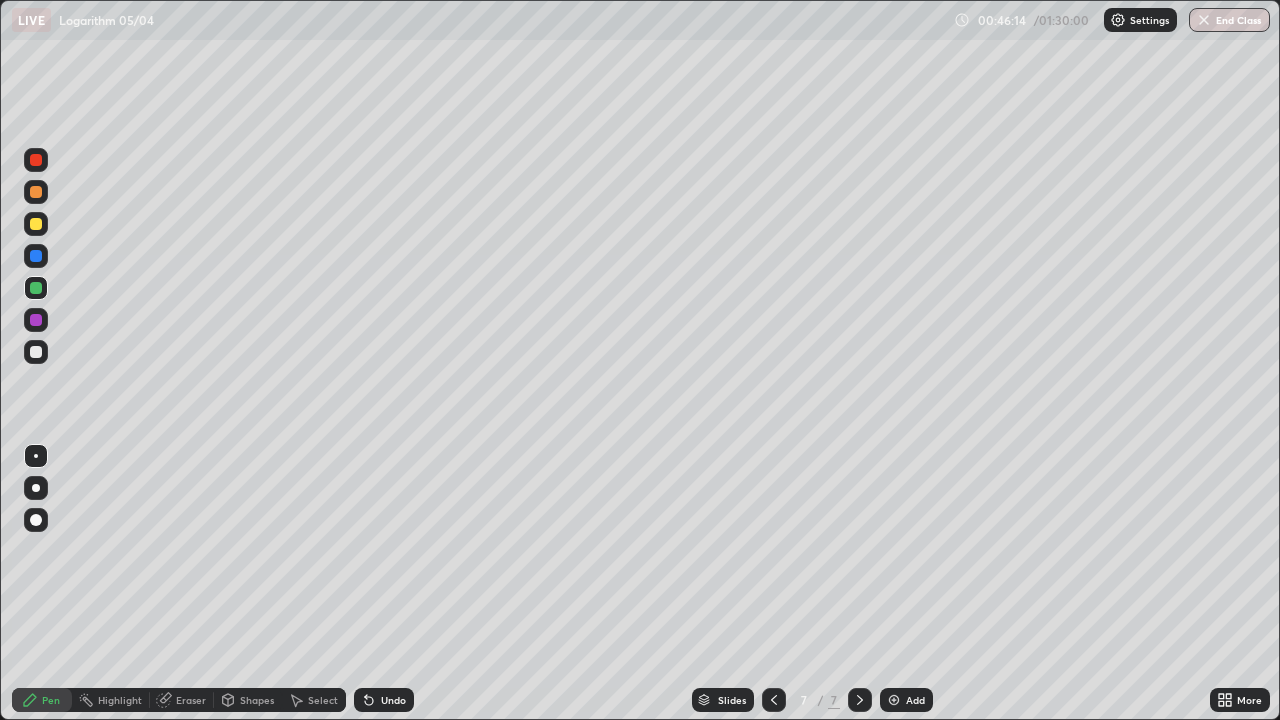 click at bounding box center (36, 224) 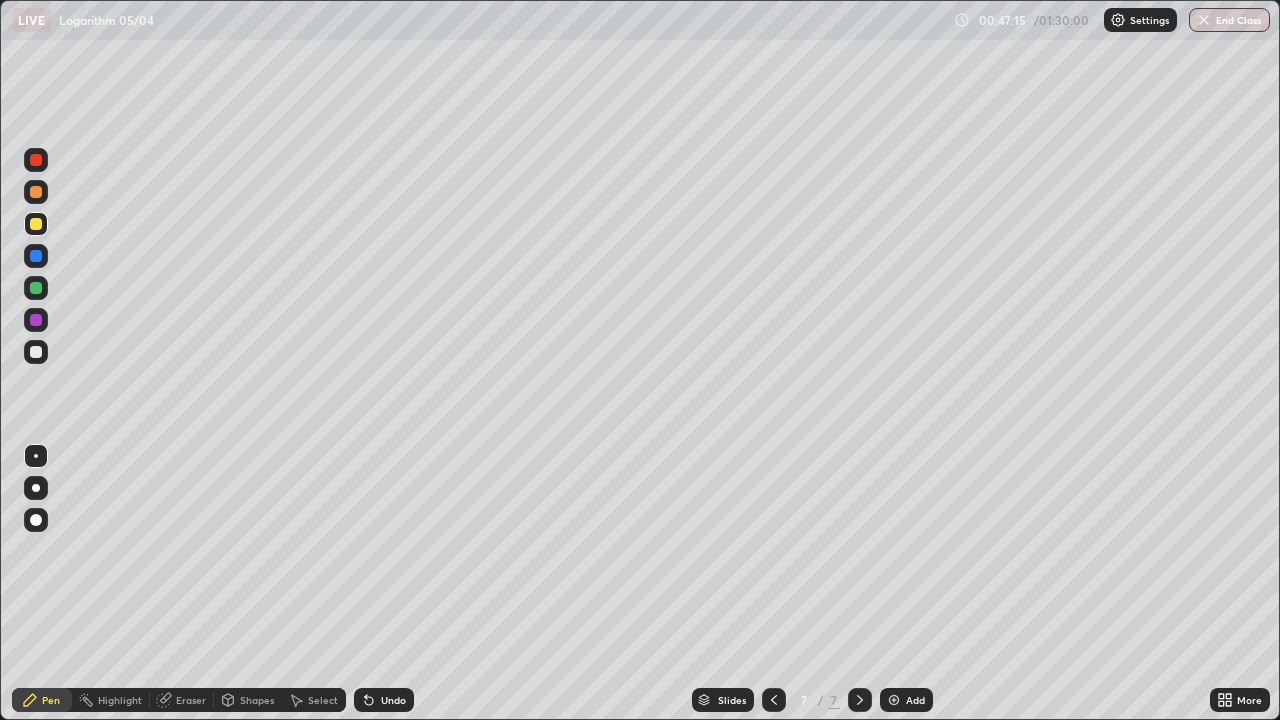 click on "Add" at bounding box center [906, 700] 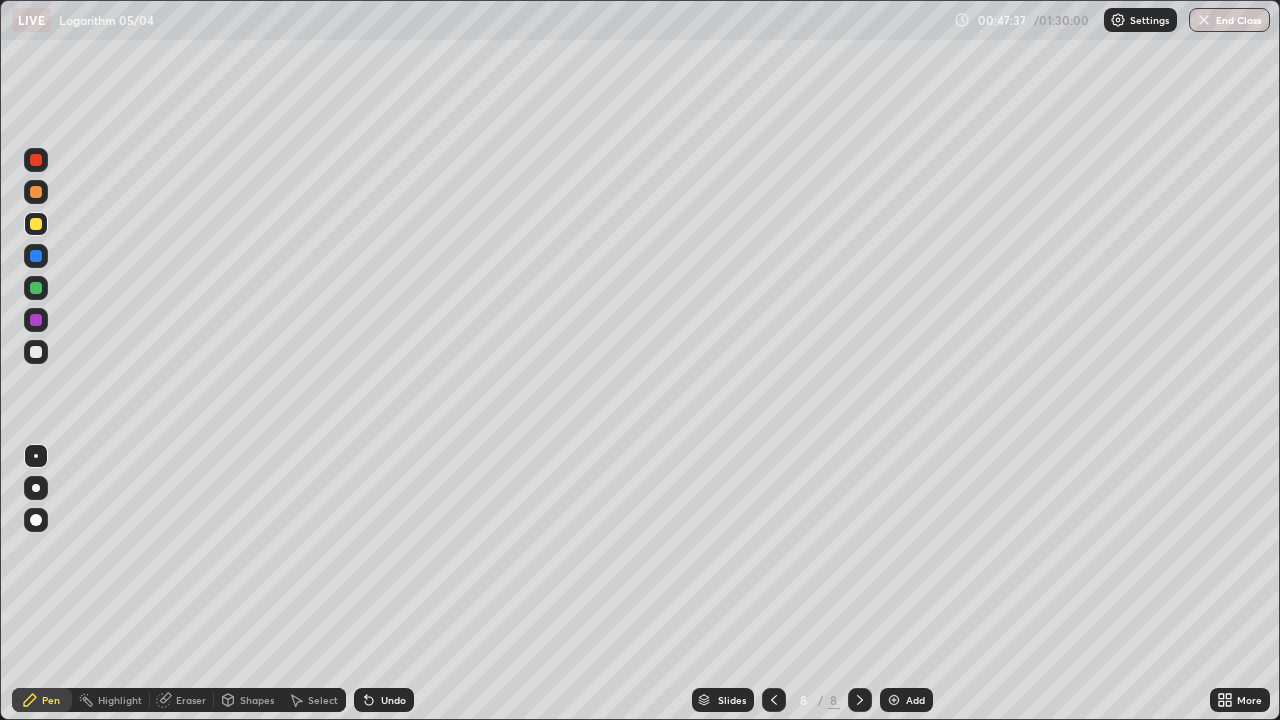 click on "Undo" at bounding box center [393, 700] 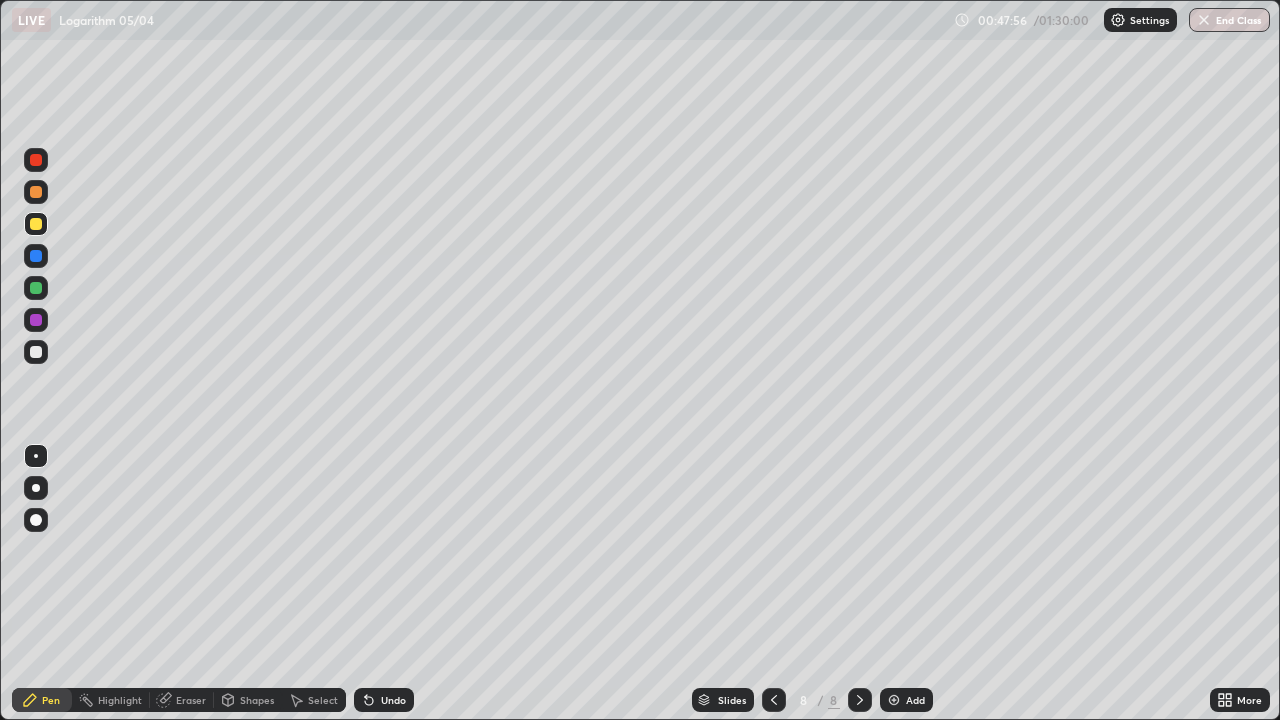 click at bounding box center [36, 288] 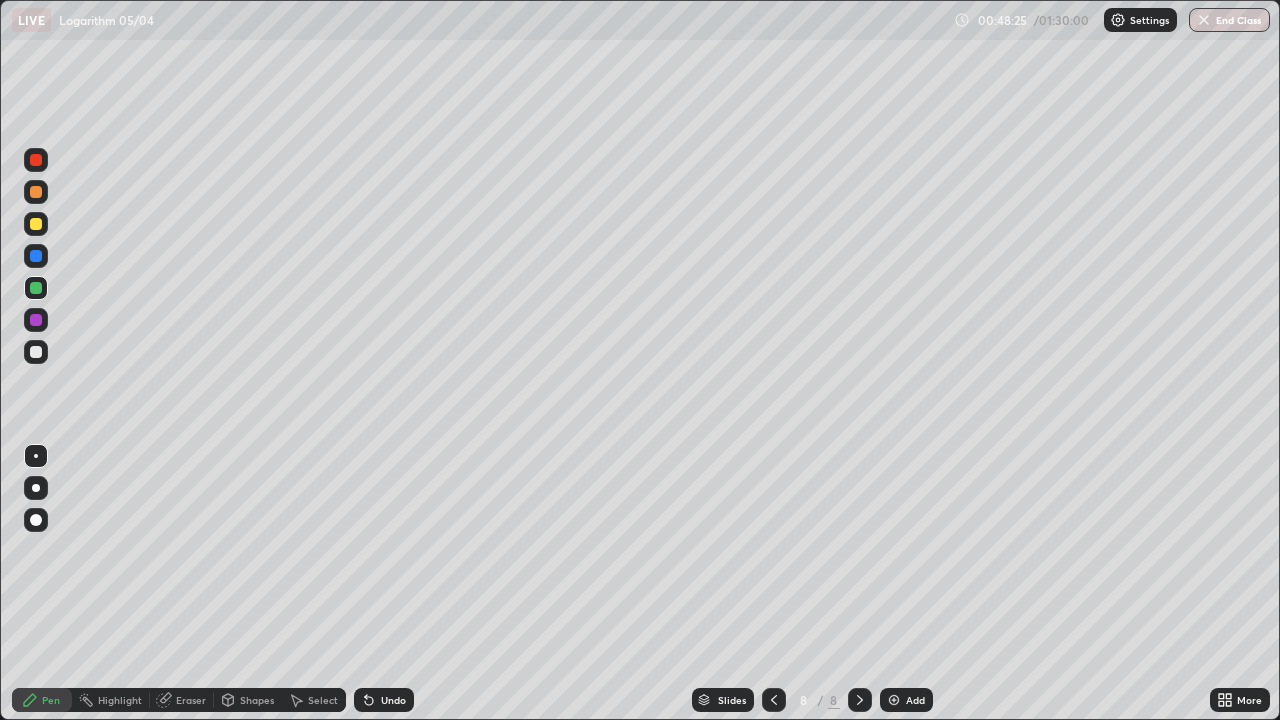 click on "Undo" at bounding box center [393, 700] 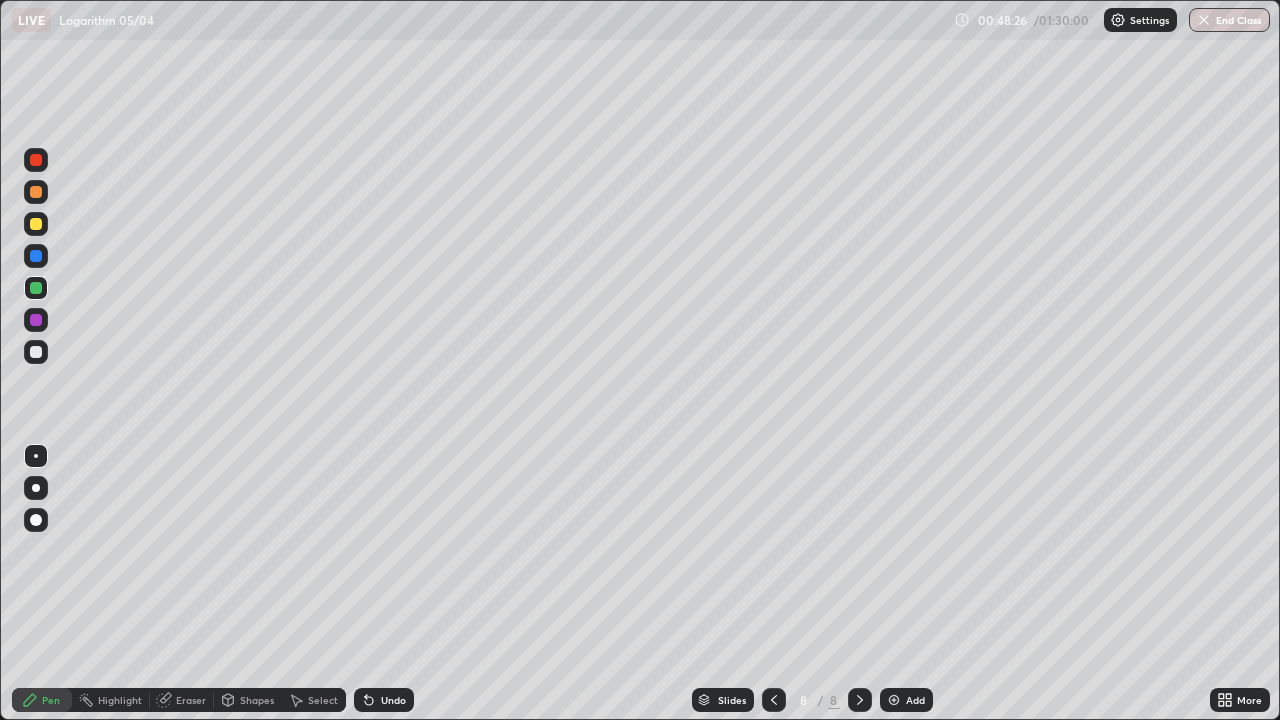 click on "Undo" at bounding box center [393, 700] 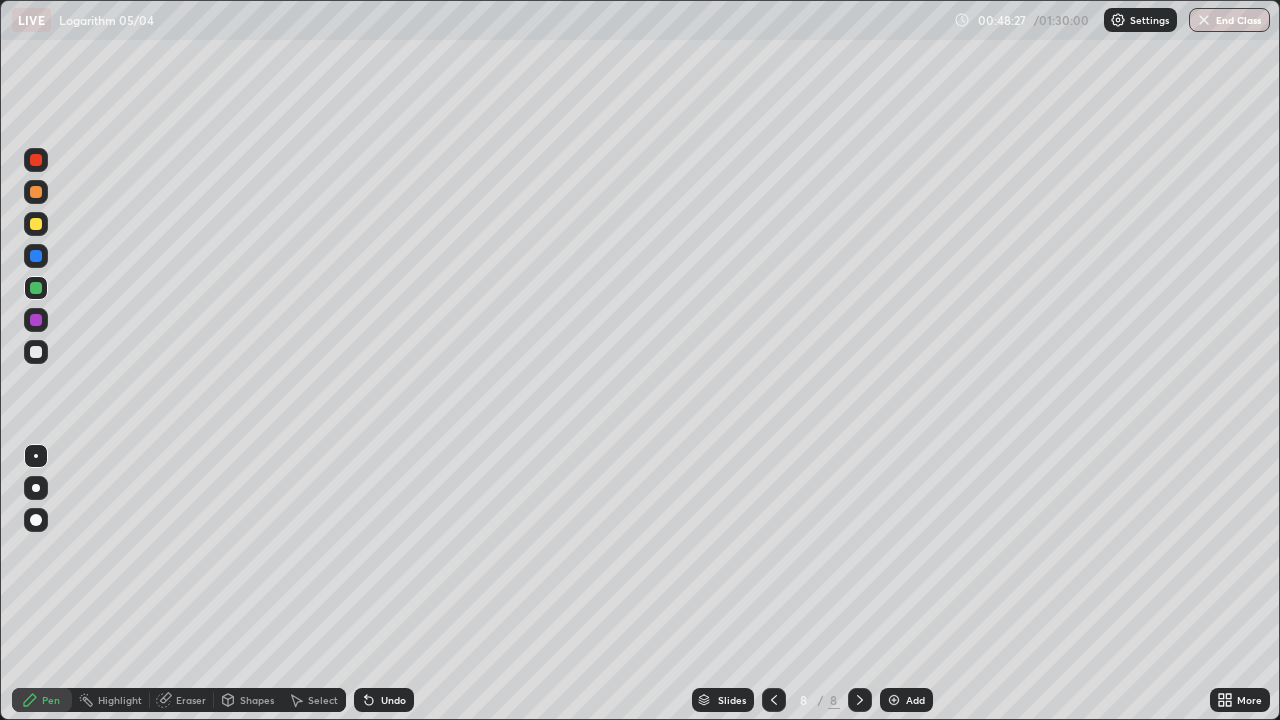 click on "Undo" at bounding box center [393, 700] 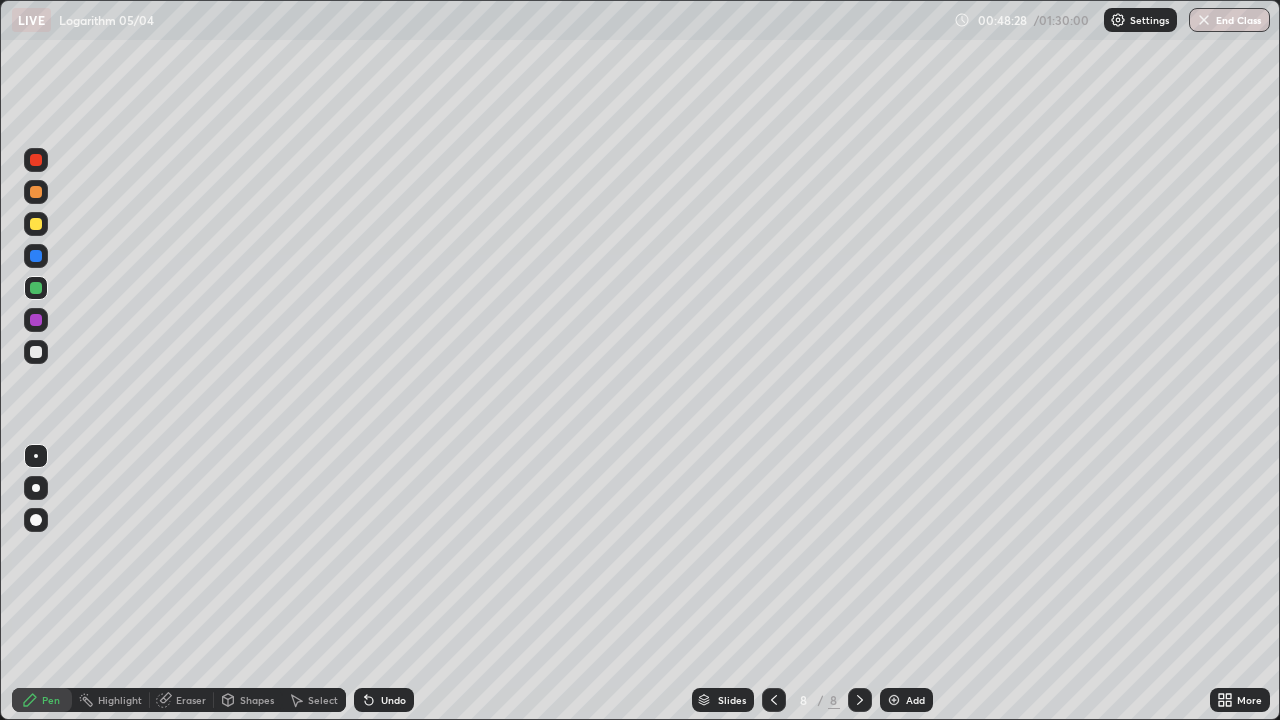 click on "Undo" at bounding box center (393, 700) 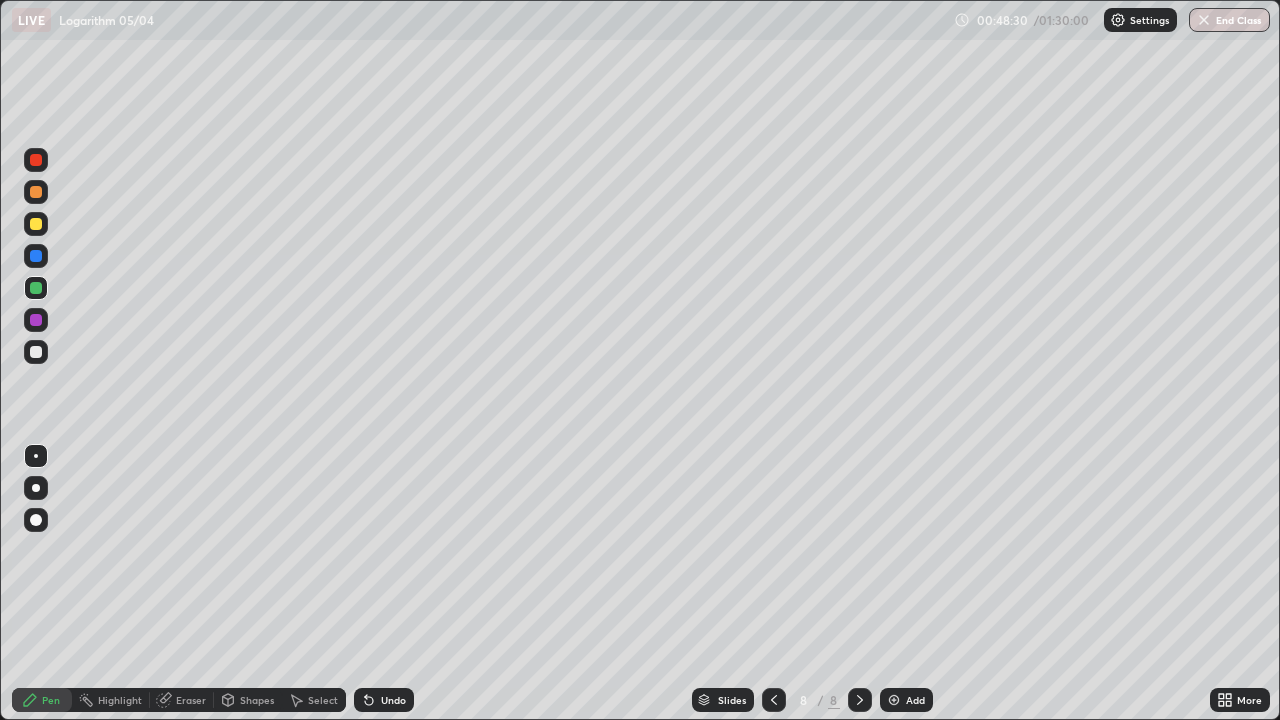 click on "Undo" at bounding box center (393, 700) 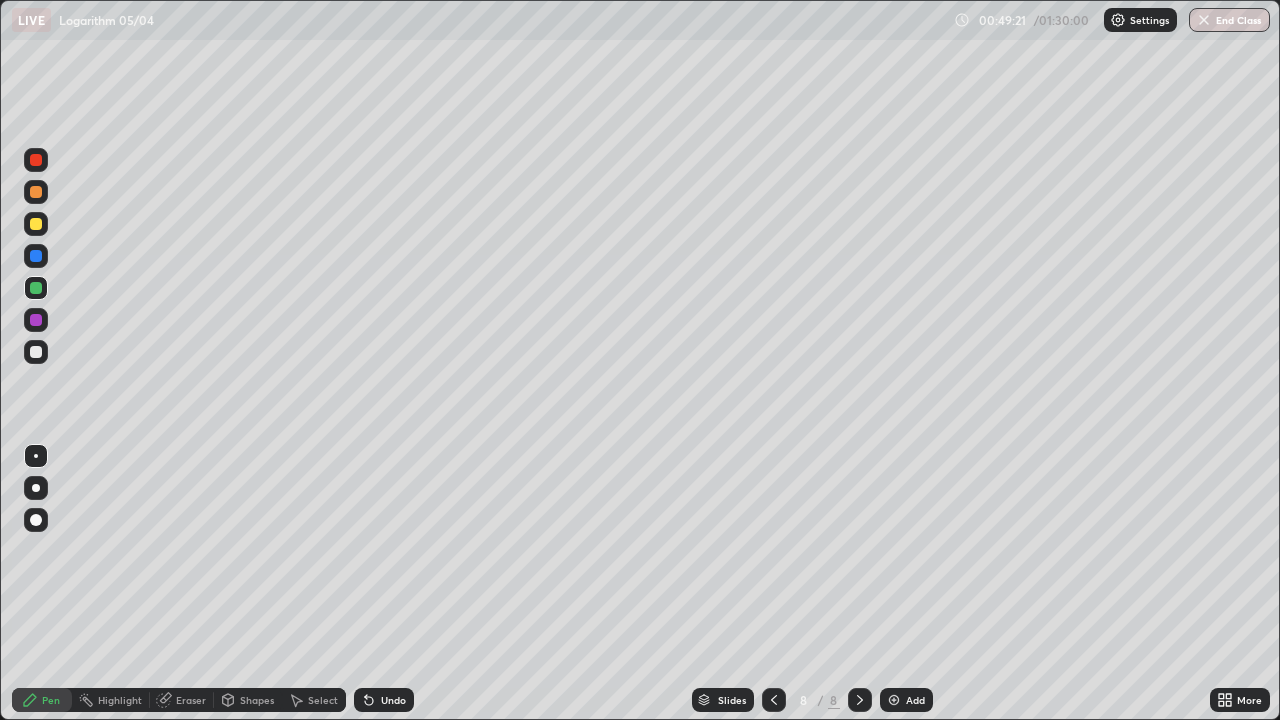 click at bounding box center (36, 352) 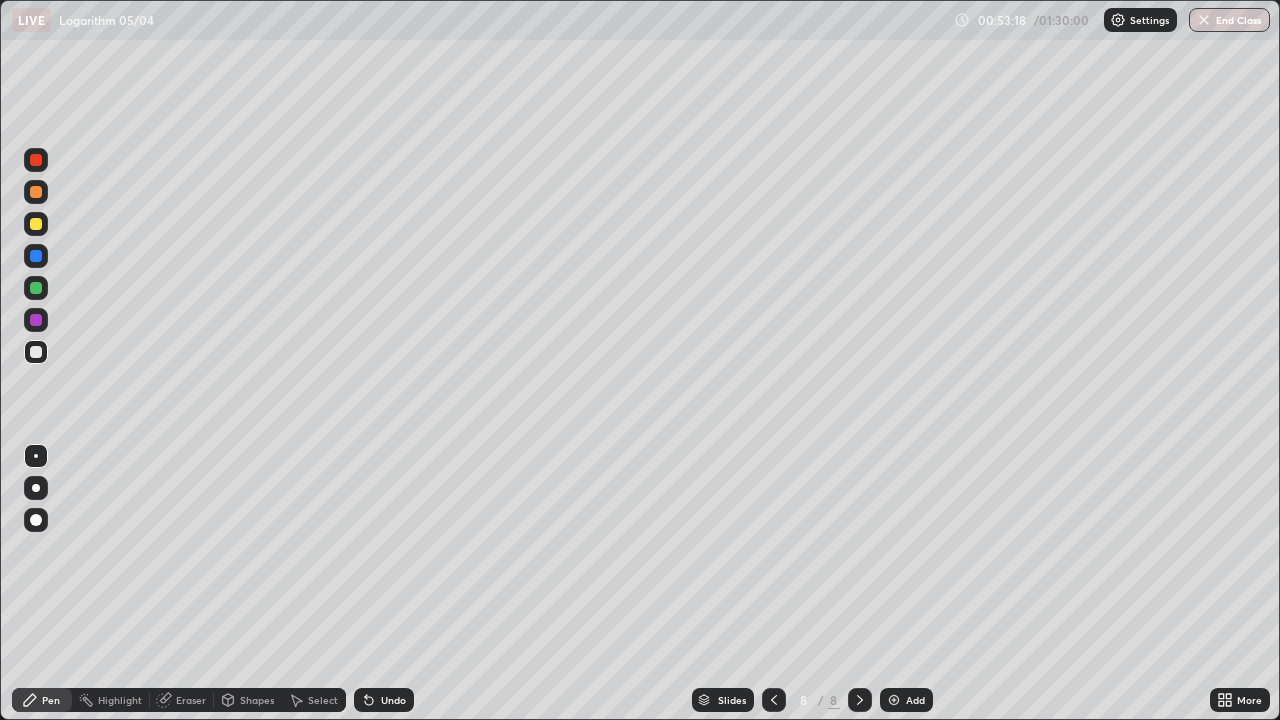 click on "Add" at bounding box center (906, 700) 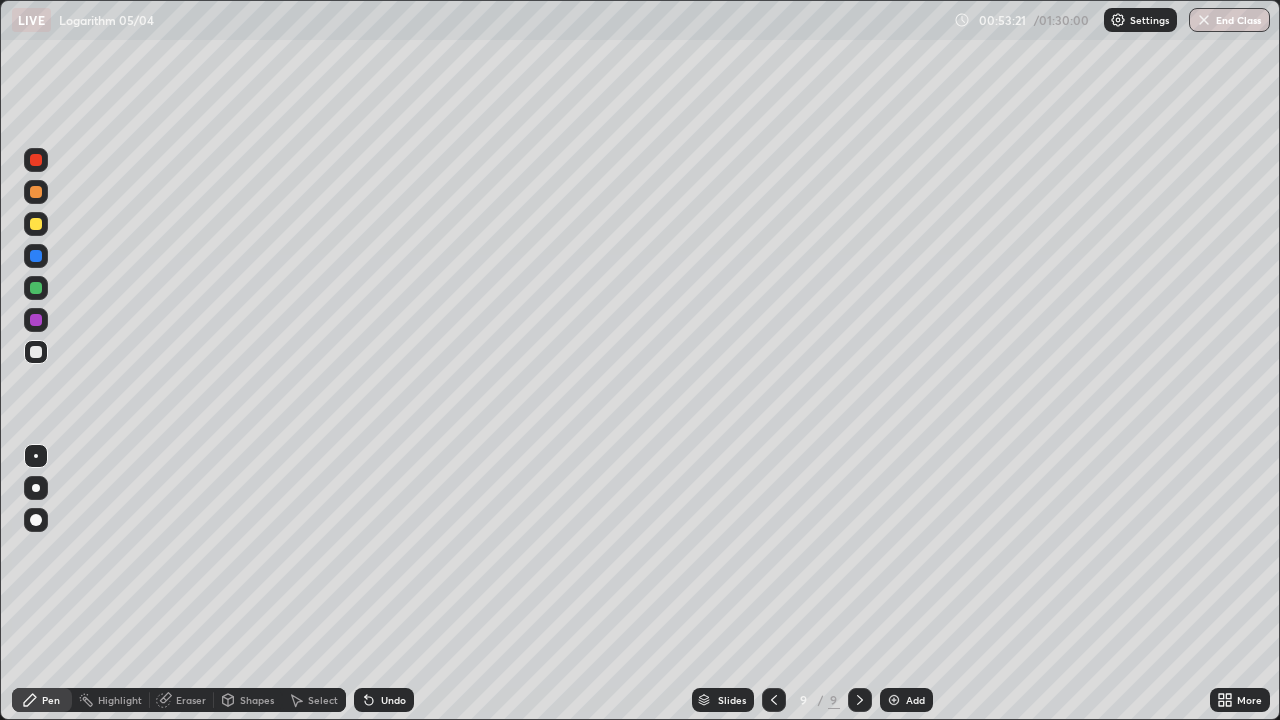 click at bounding box center (36, 224) 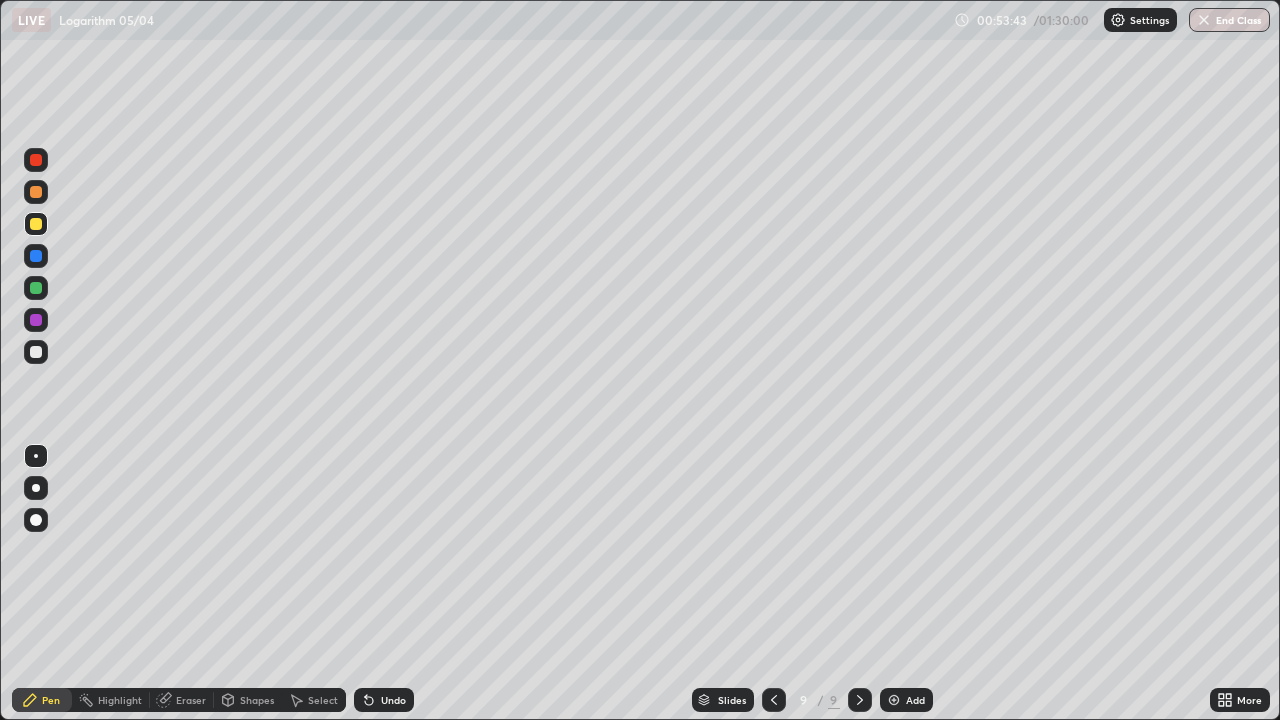 click at bounding box center [36, 288] 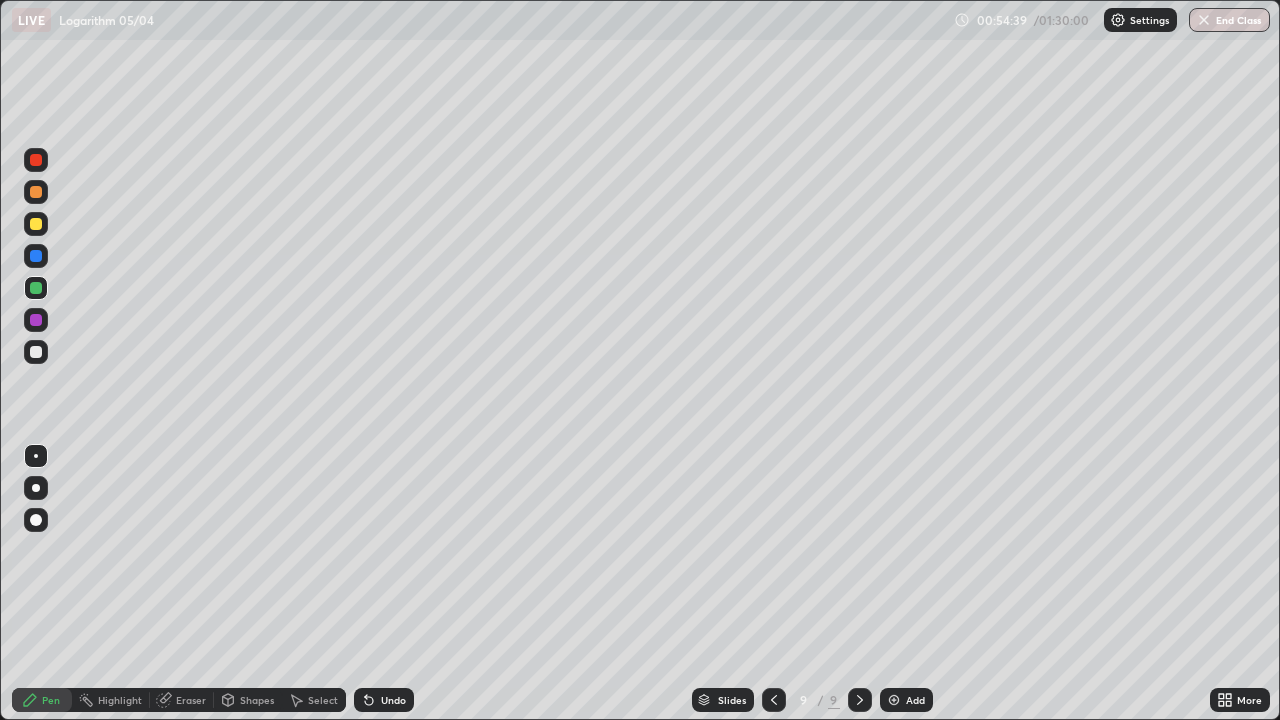 click at bounding box center (36, 352) 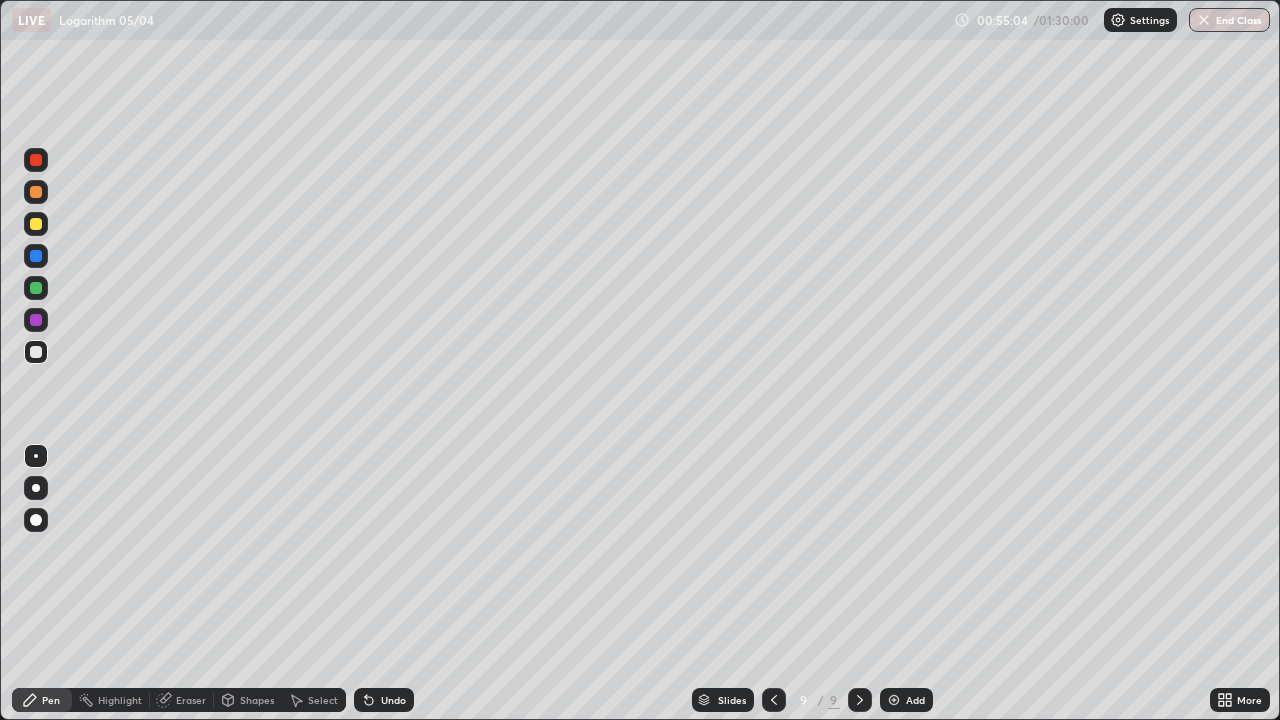 click at bounding box center (36, 320) 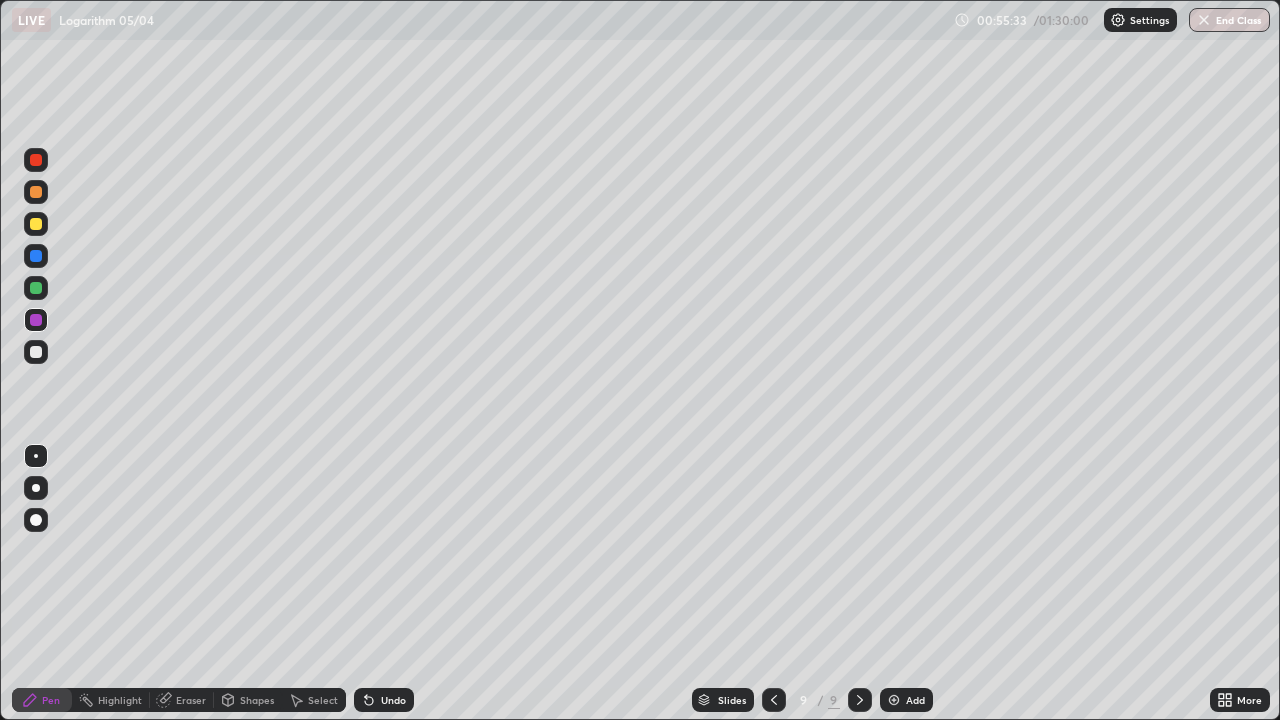 click at bounding box center [36, 352] 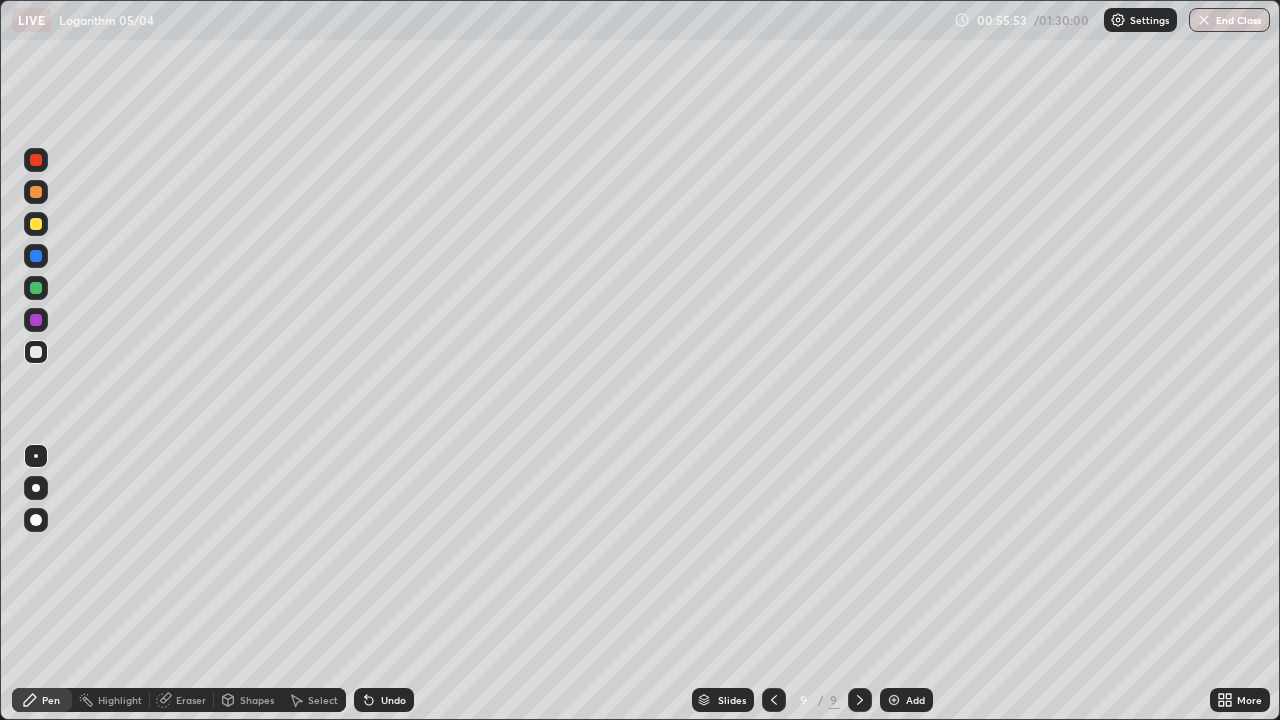 click at bounding box center [36, 160] 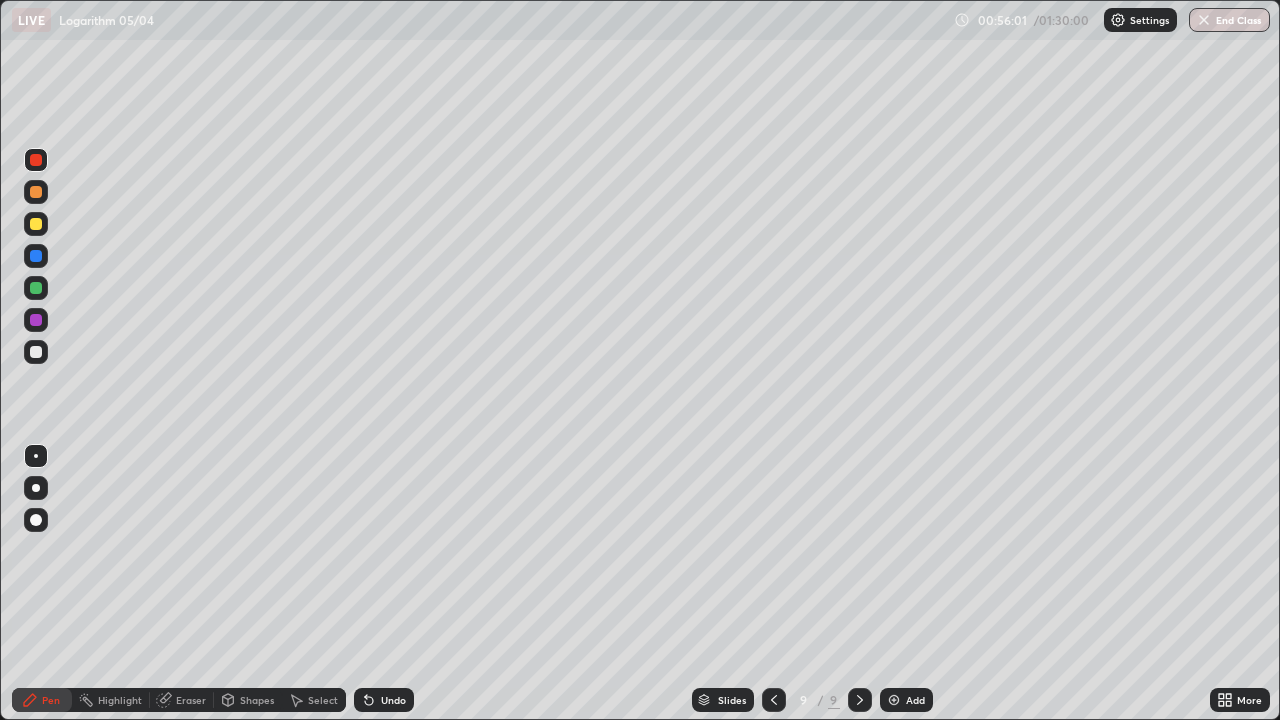 click at bounding box center [36, 352] 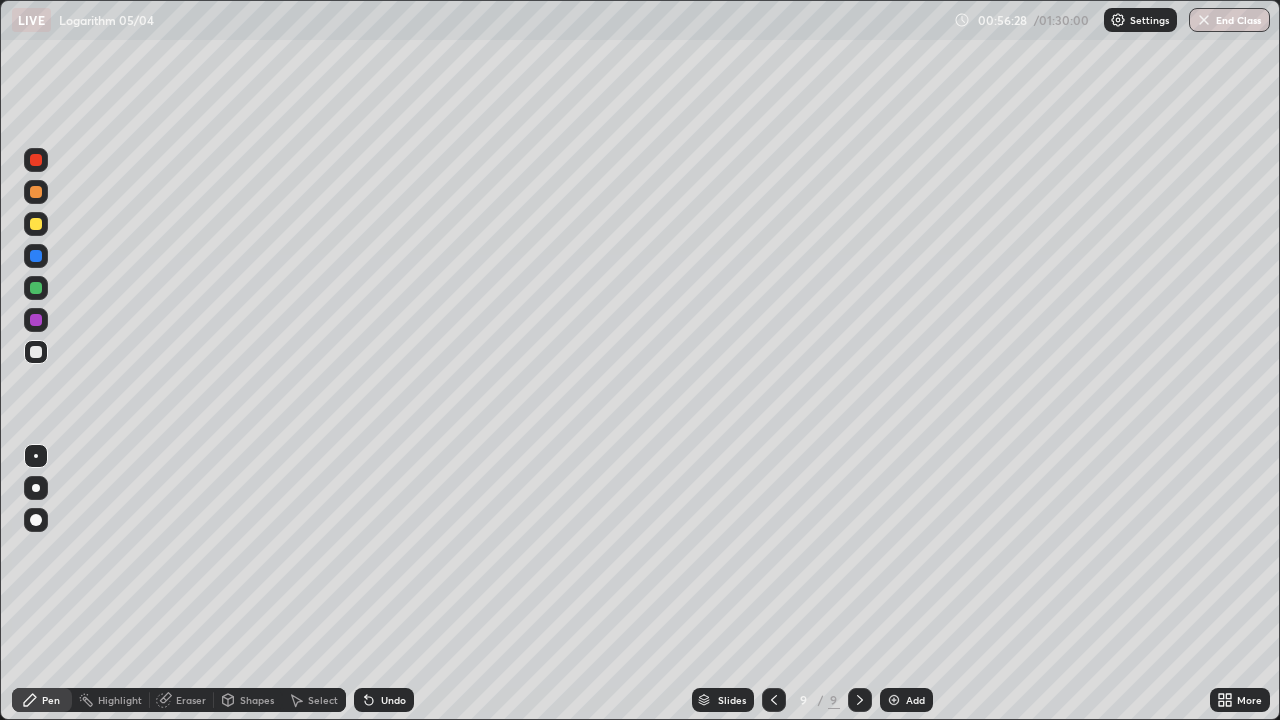 click on "Undo" at bounding box center (384, 700) 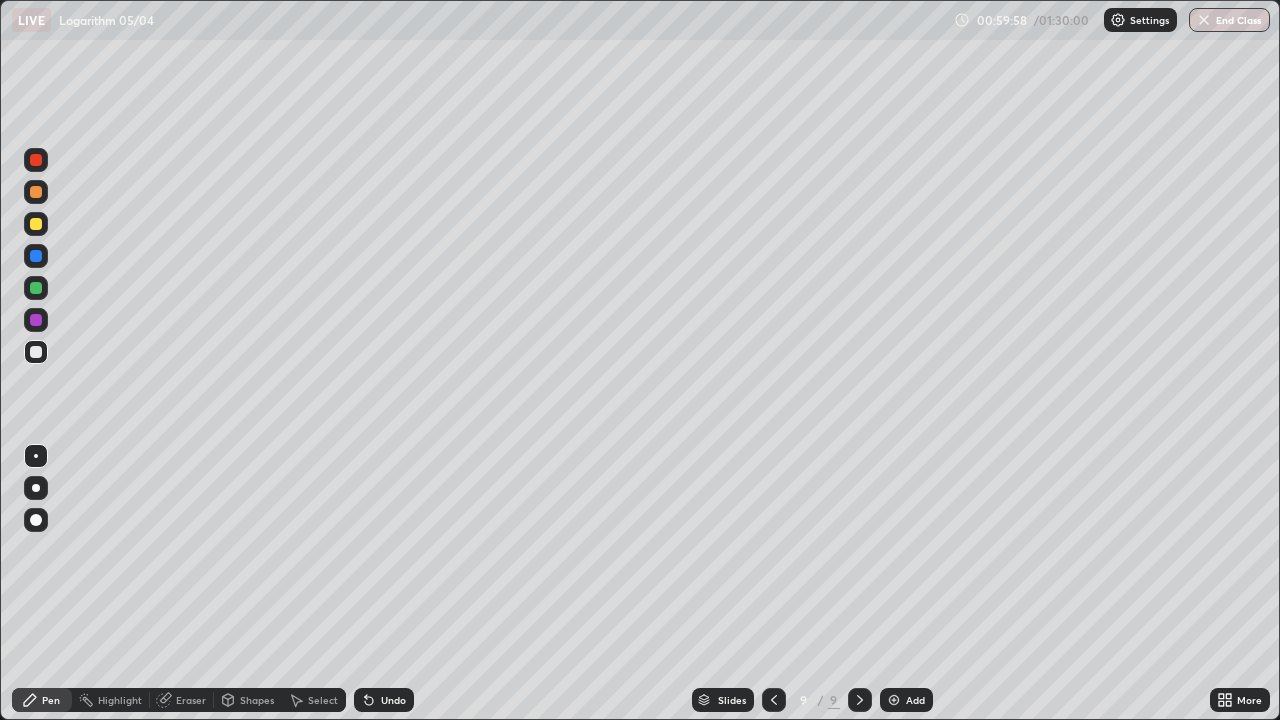 click on "Add" at bounding box center [915, 700] 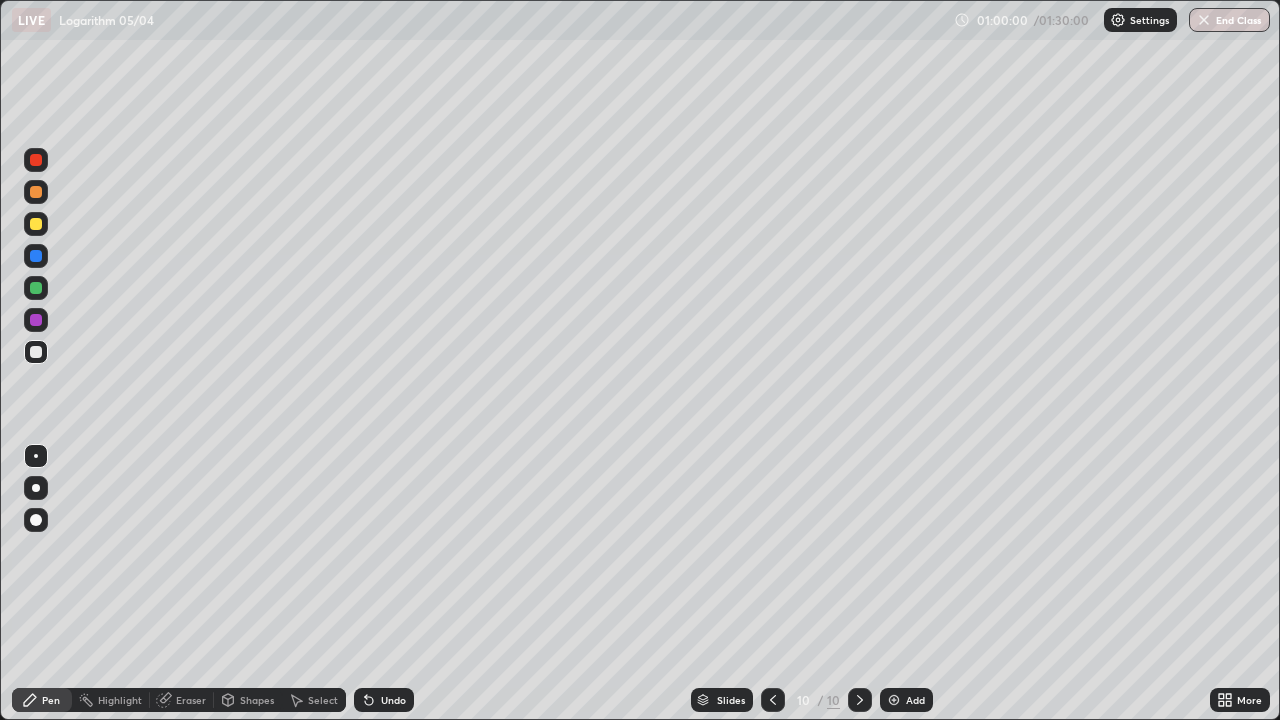 click at bounding box center (36, 224) 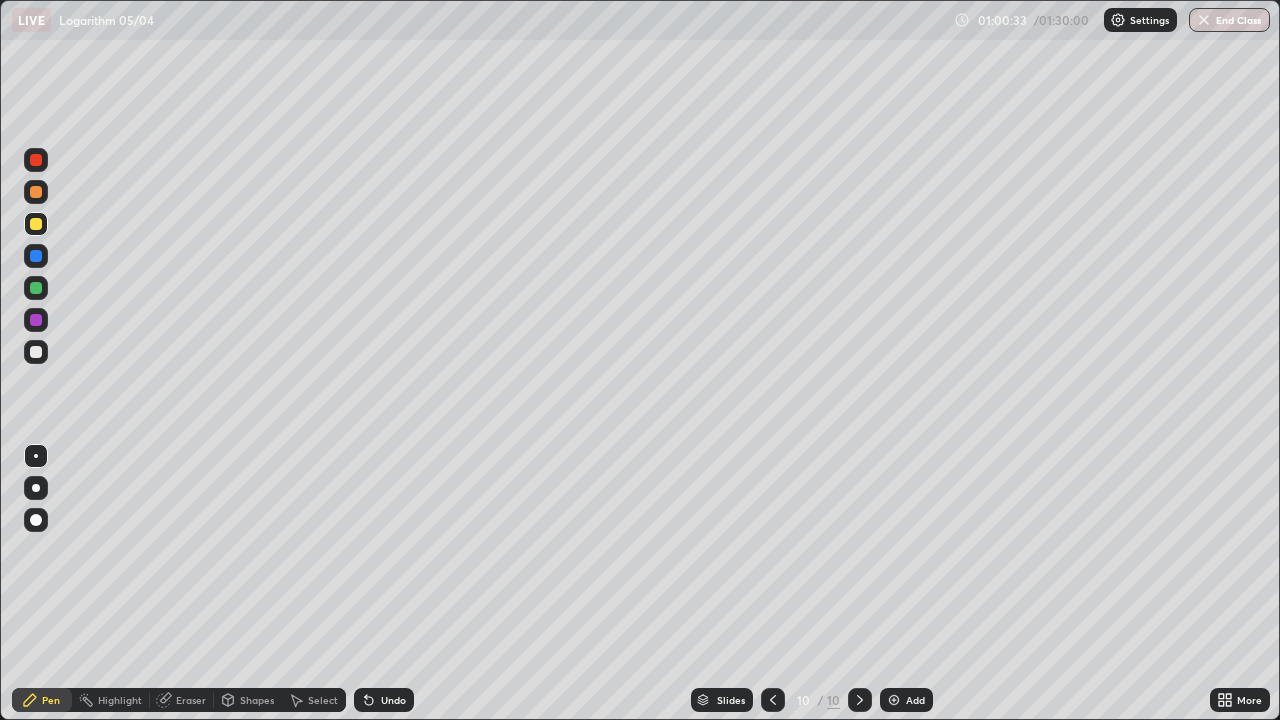 click on "Undo" at bounding box center [393, 700] 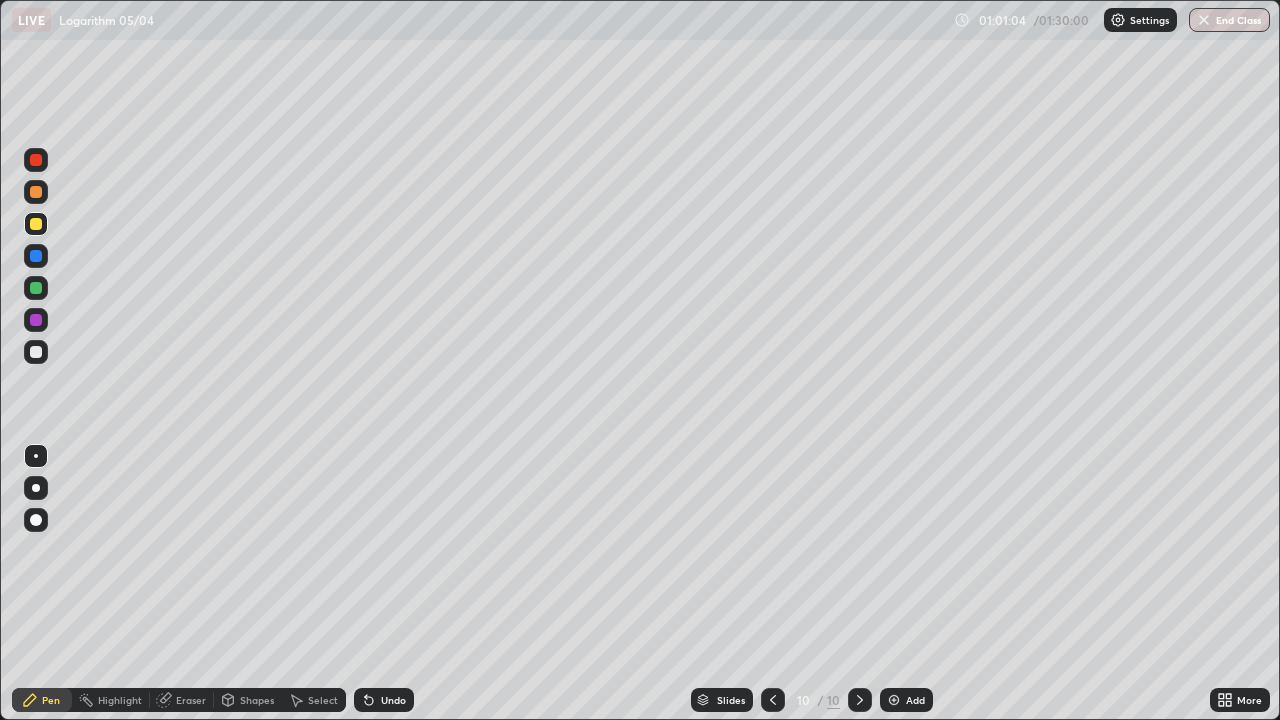 click at bounding box center [36, 288] 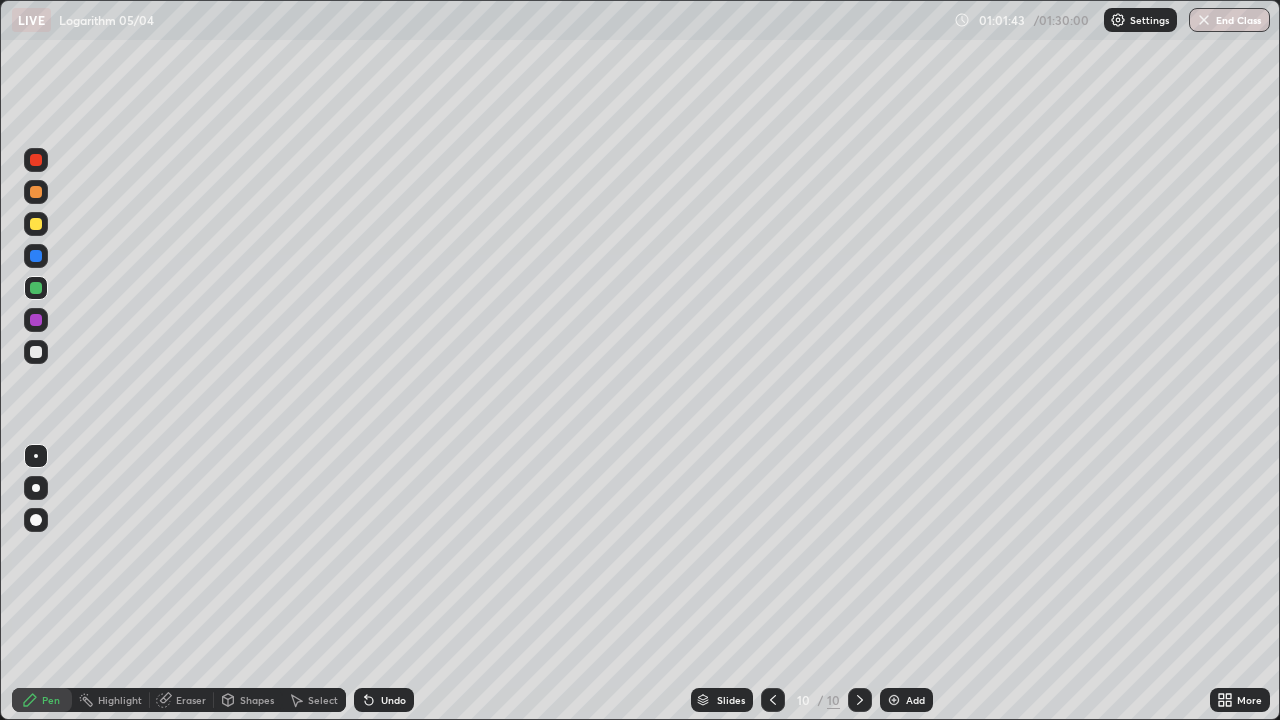click at bounding box center (36, 320) 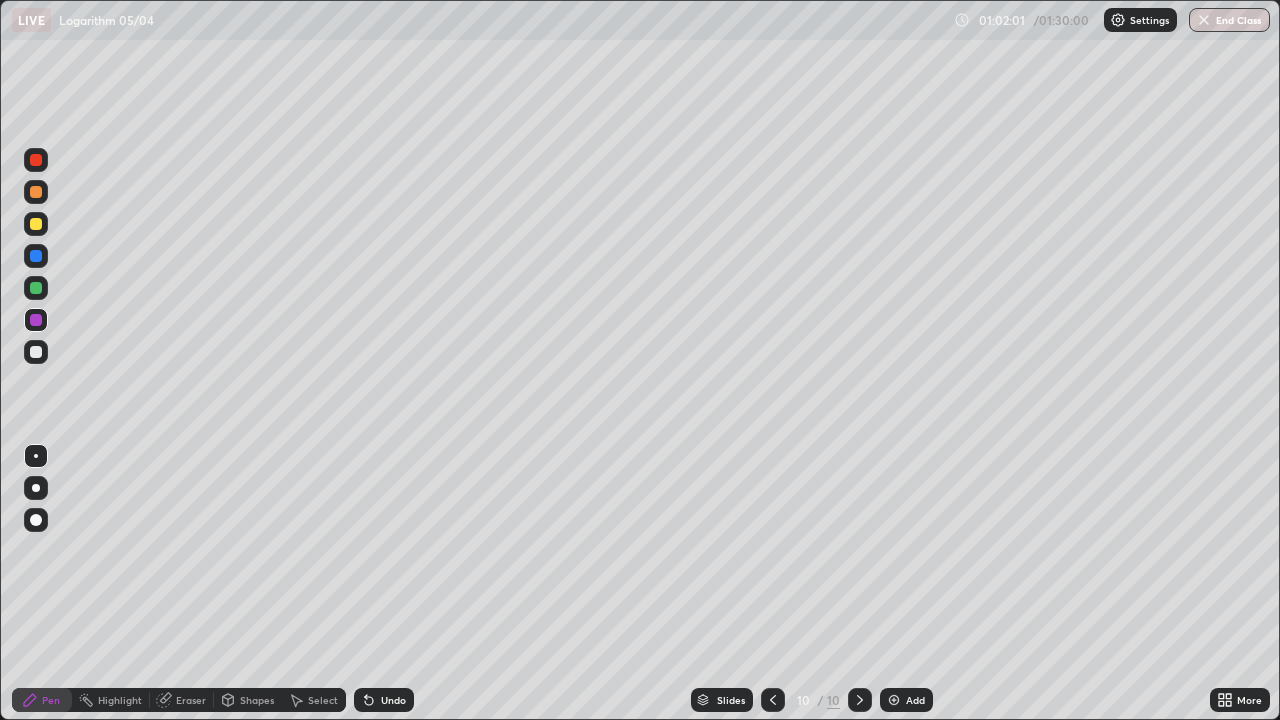 click at bounding box center [36, 352] 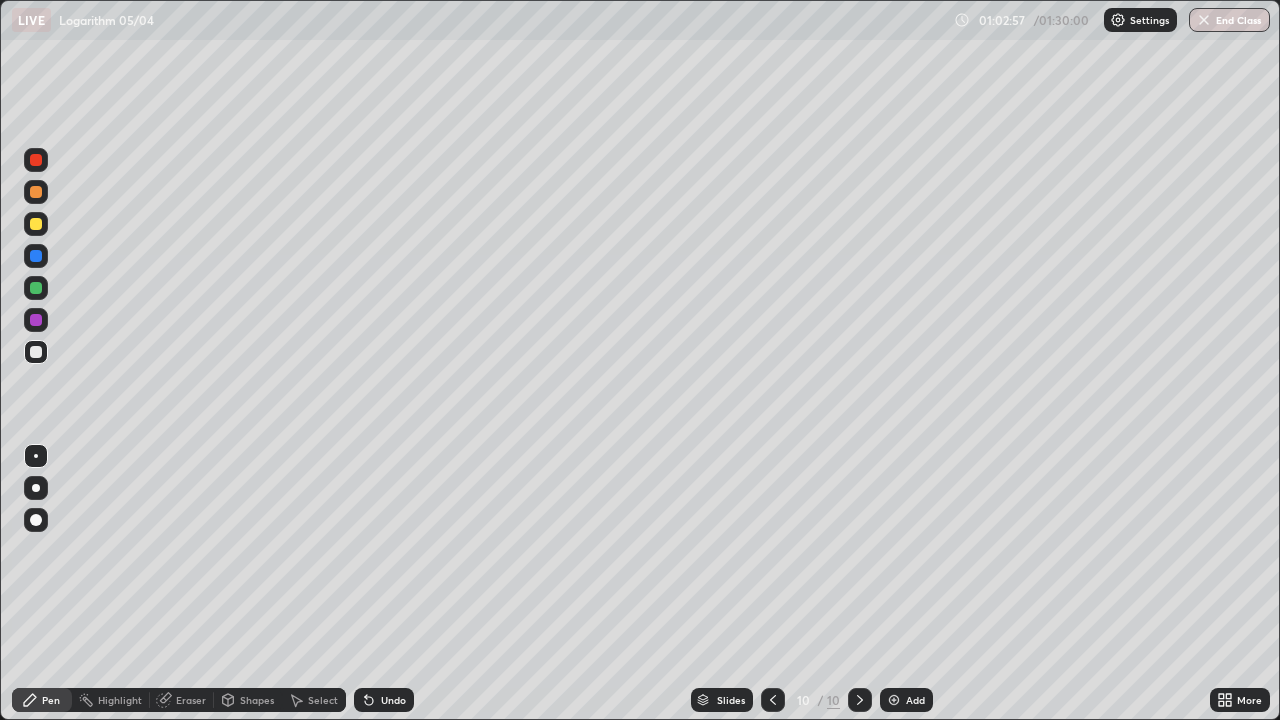 click at bounding box center (36, 320) 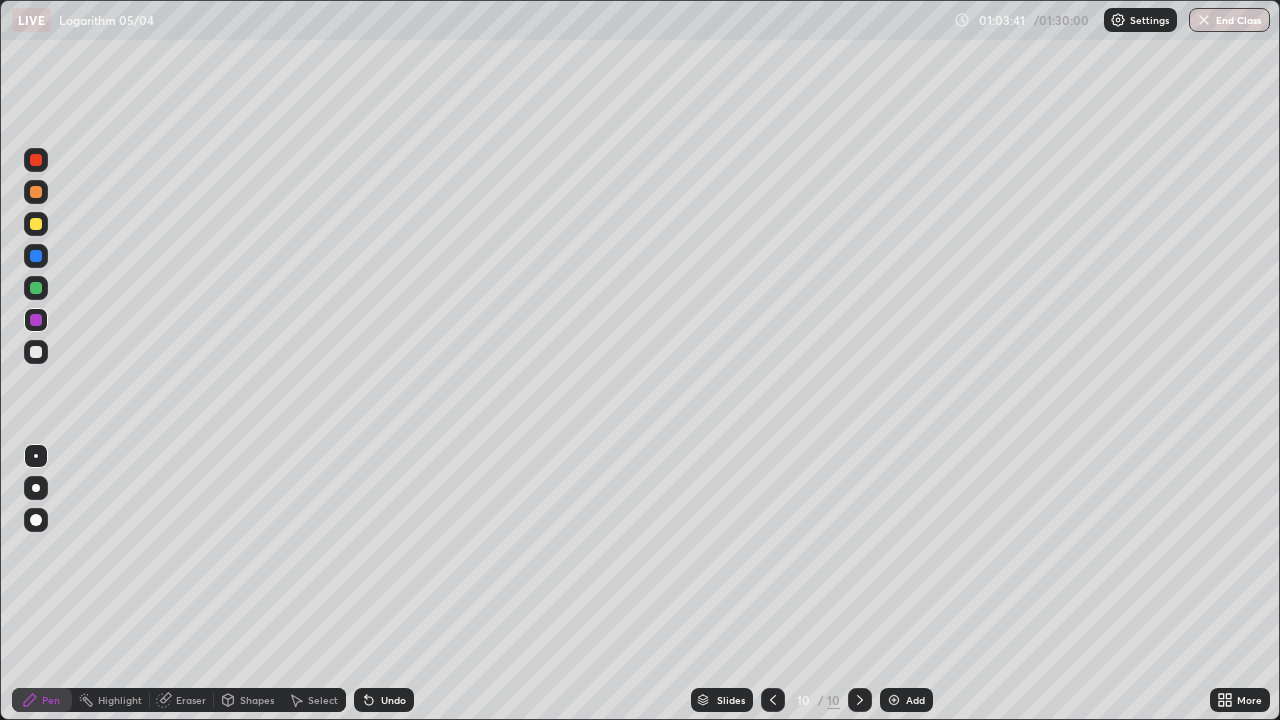 click on "Undo" at bounding box center [384, 700] 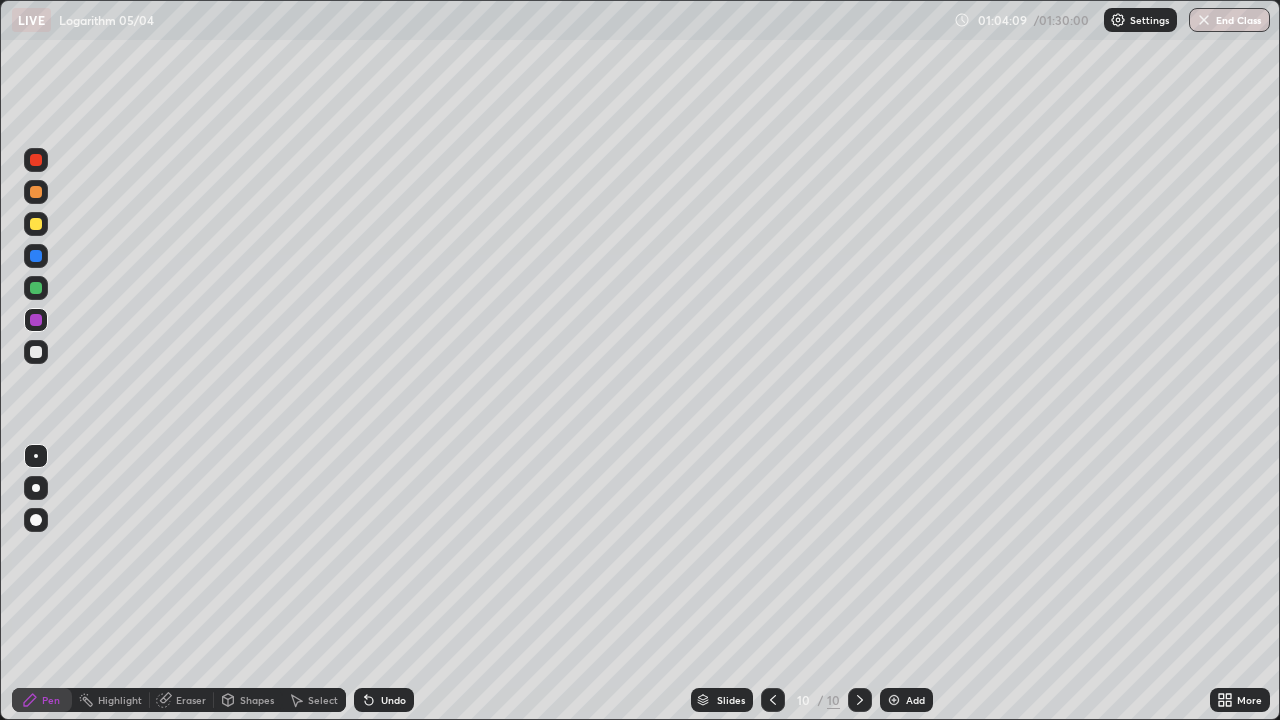 click at bounding box center (36, 352) 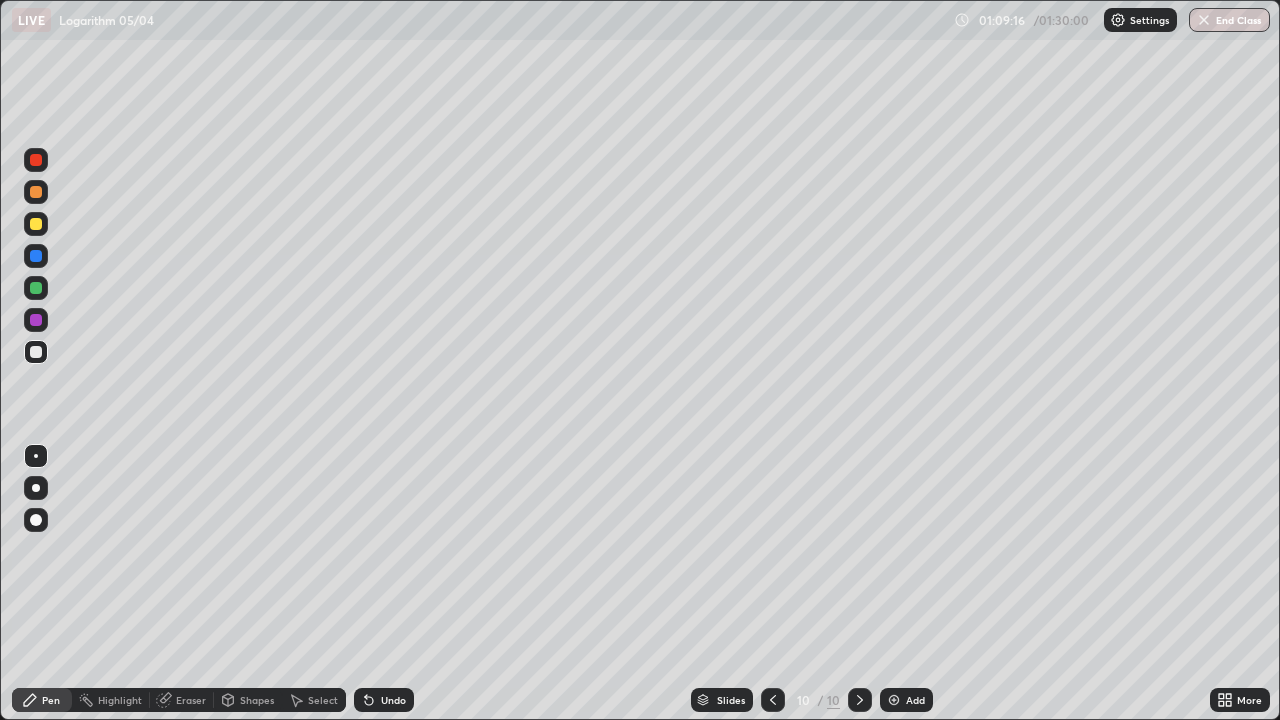 click on "Add" at bounding box center (906, 700) 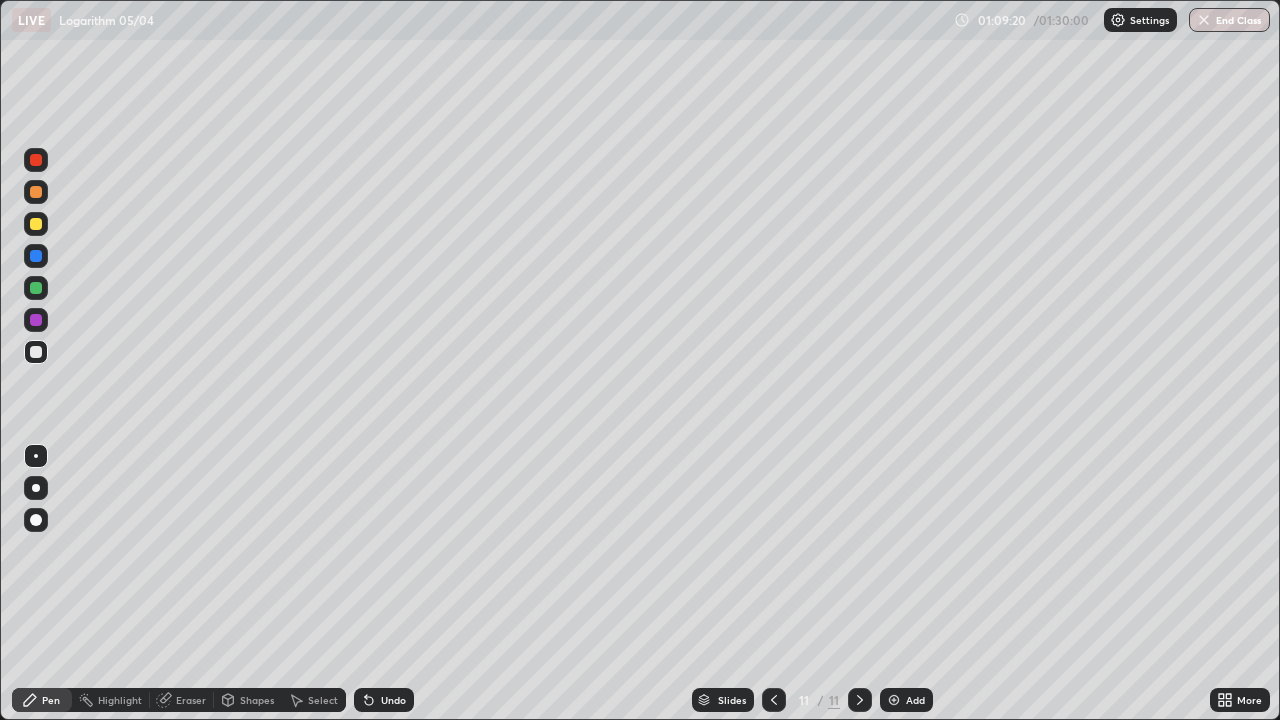 click at bounding box center [36, 224] 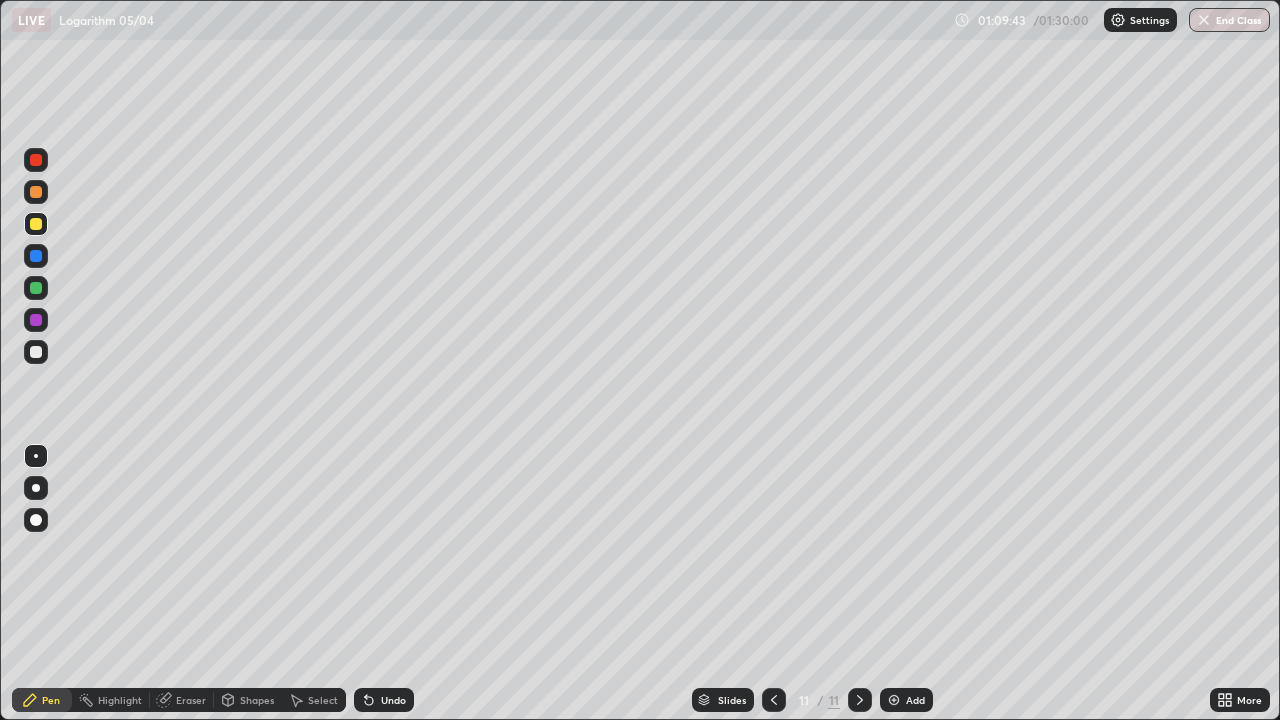 click on "Undo" at bounding box center (384, 700) 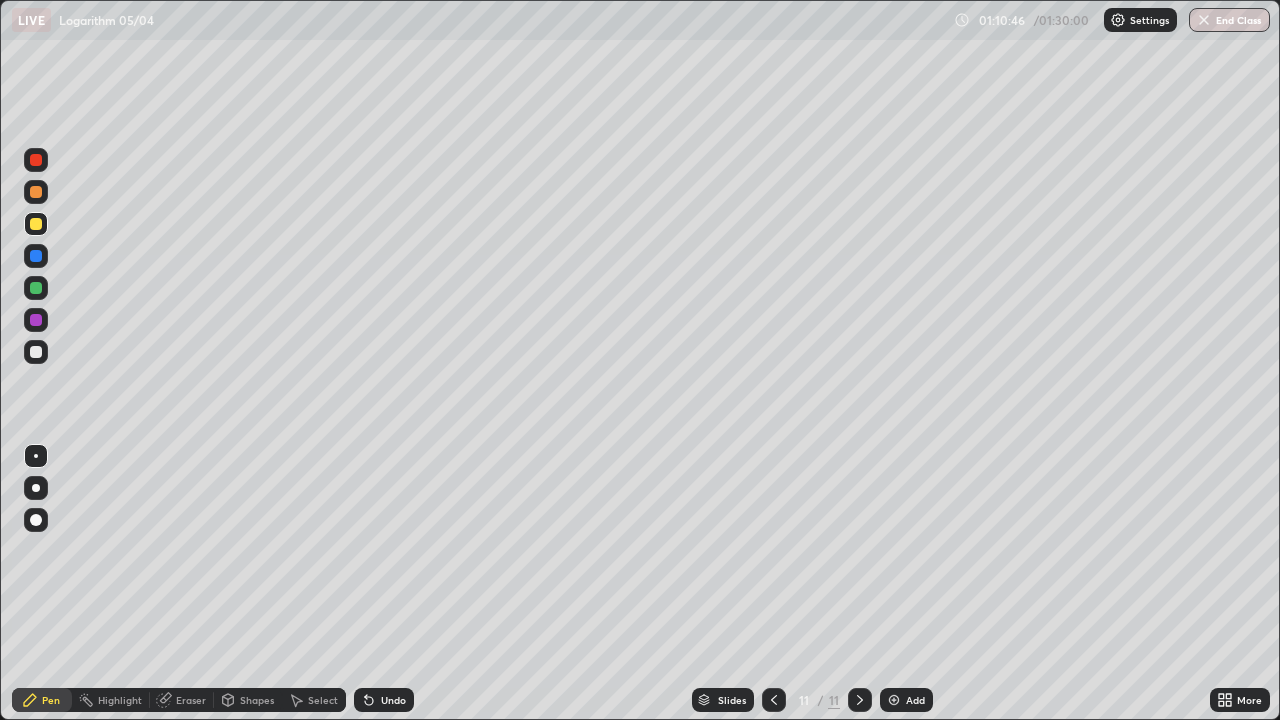 click at bounding box center (36, 288) 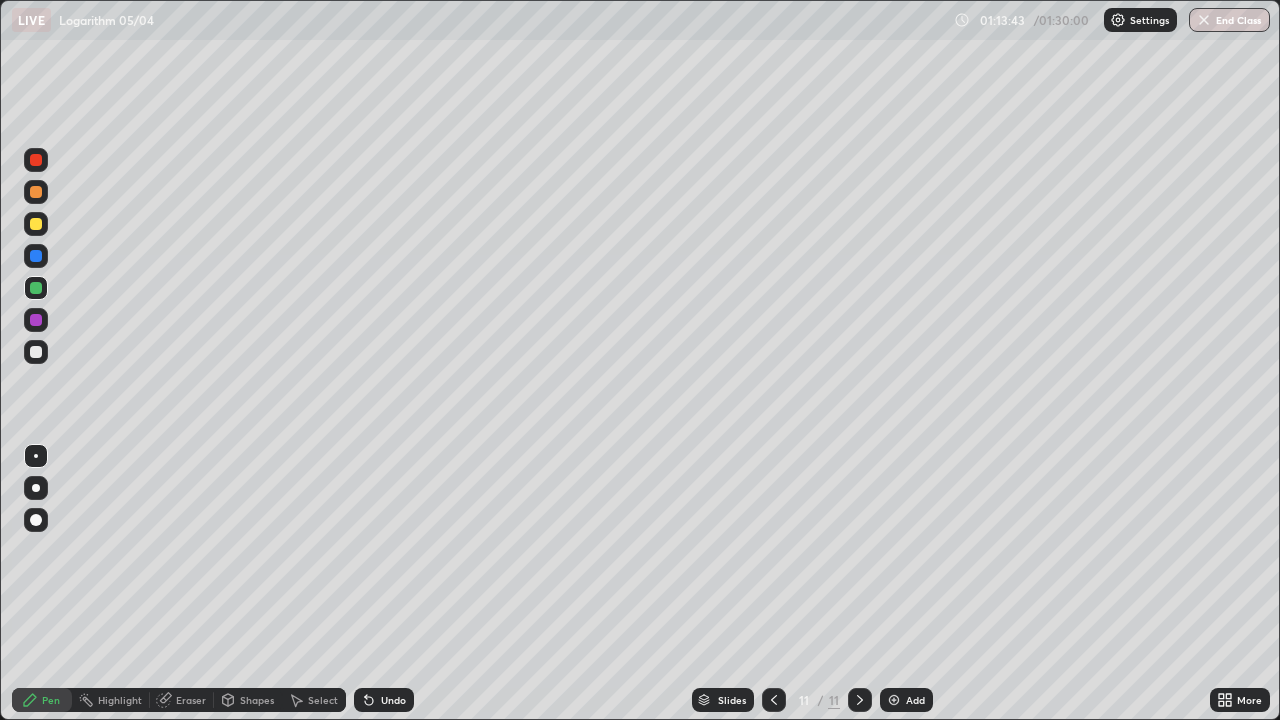 click at bounding box center (36, 256) 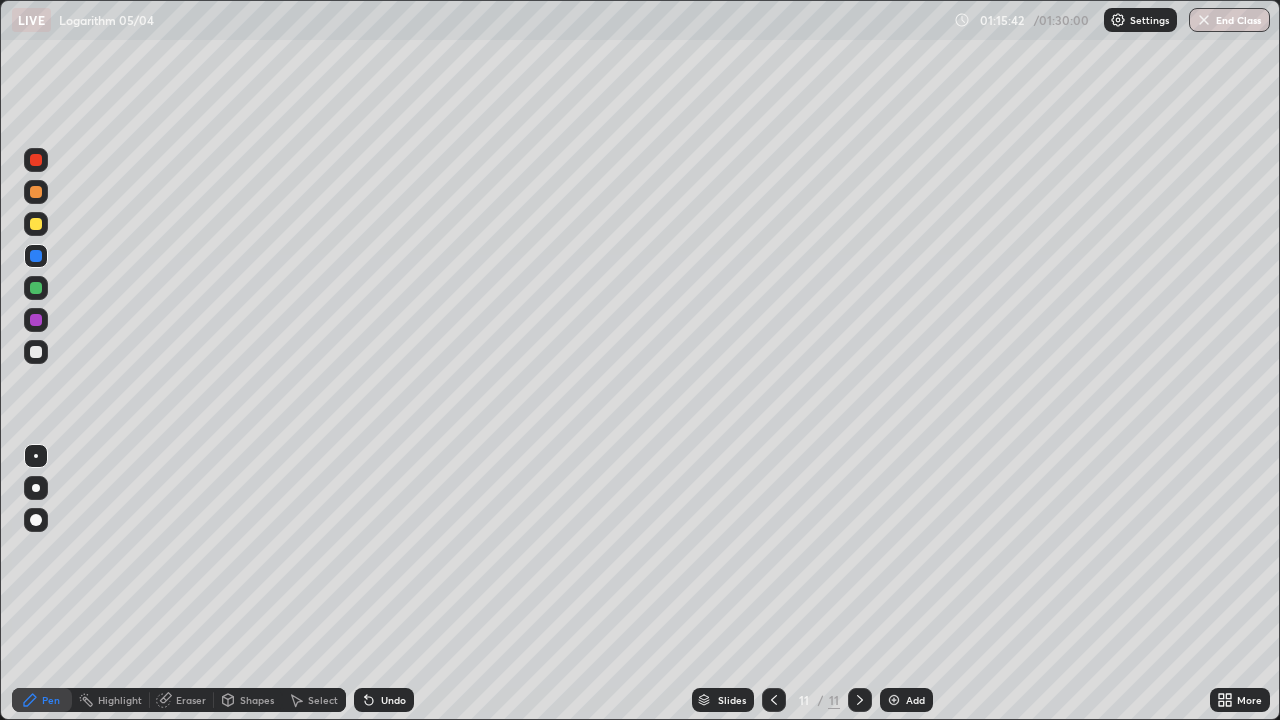 click at bounding box center [36, 224] 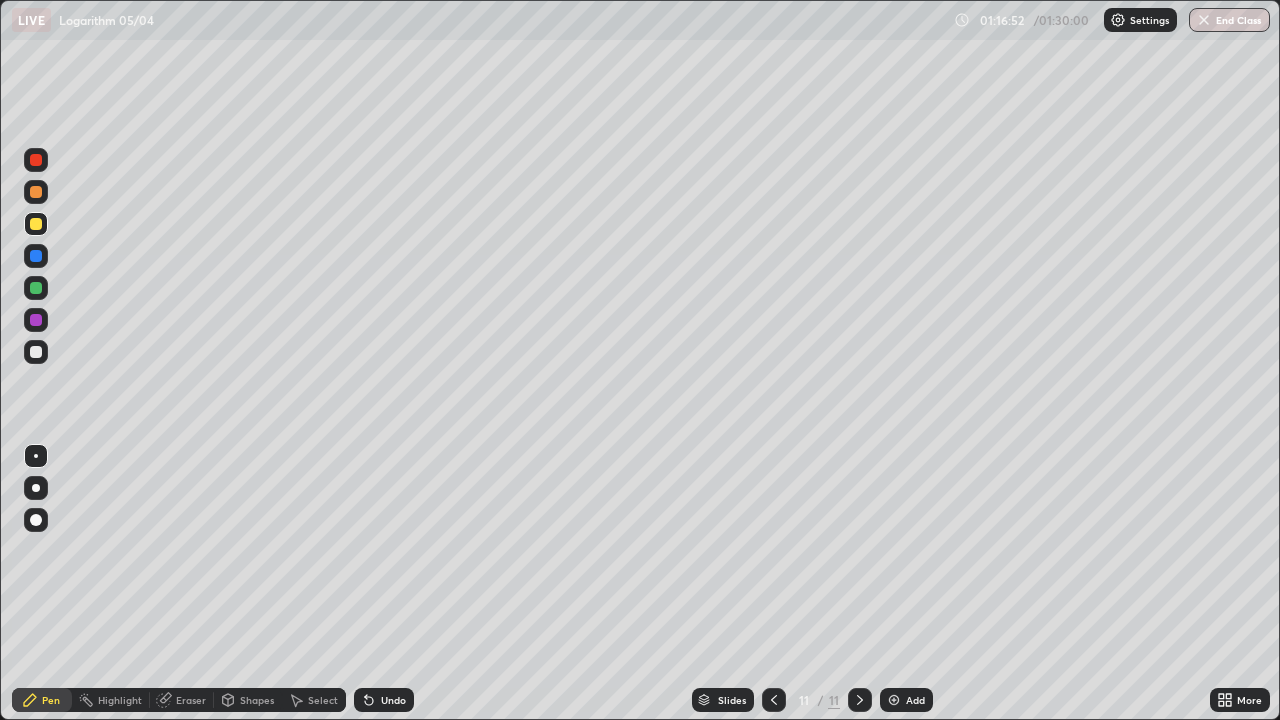 click on "Add" at bounding box center [906, 700] 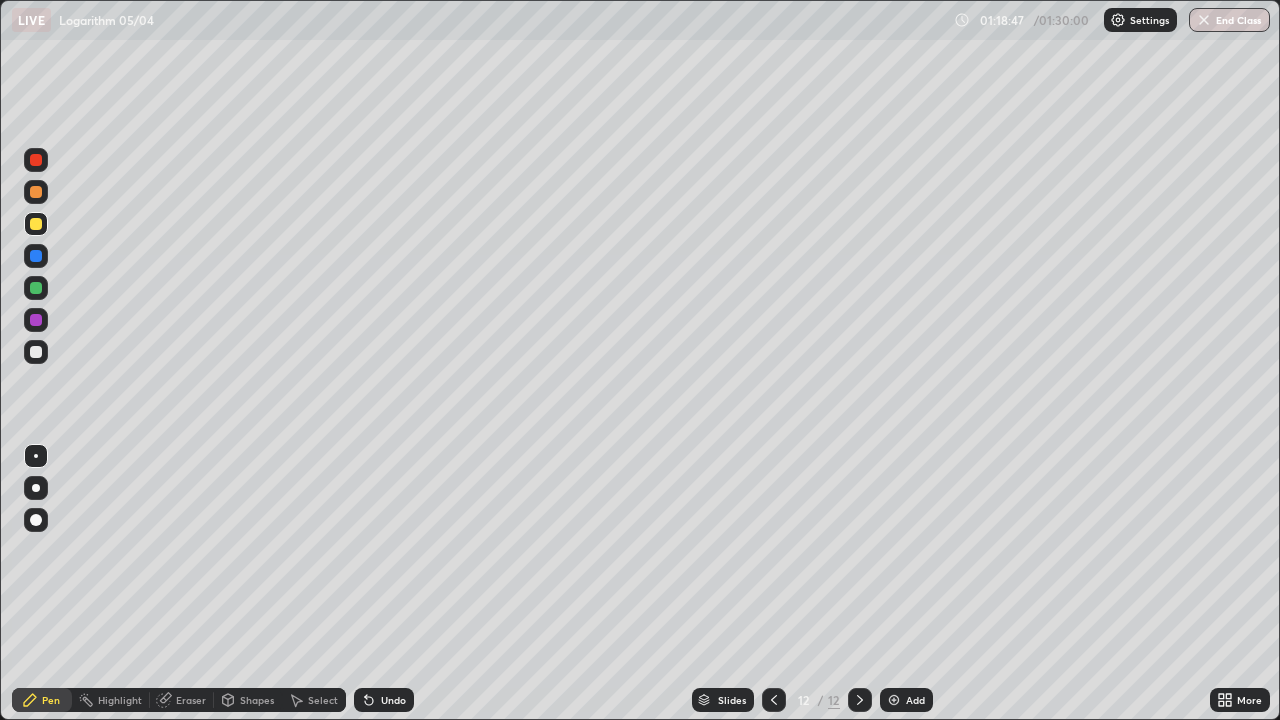 click at bounding box center [36, 288] 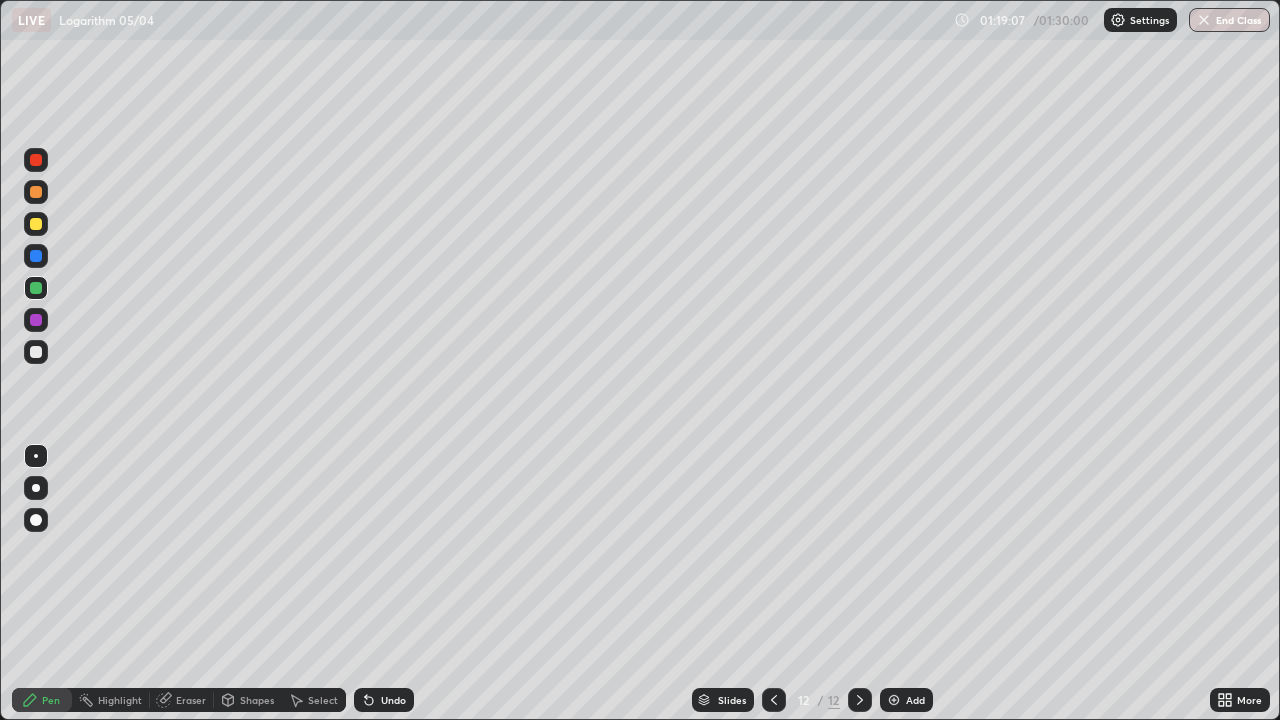 click on "Undo" at bounding box center [393, 700] 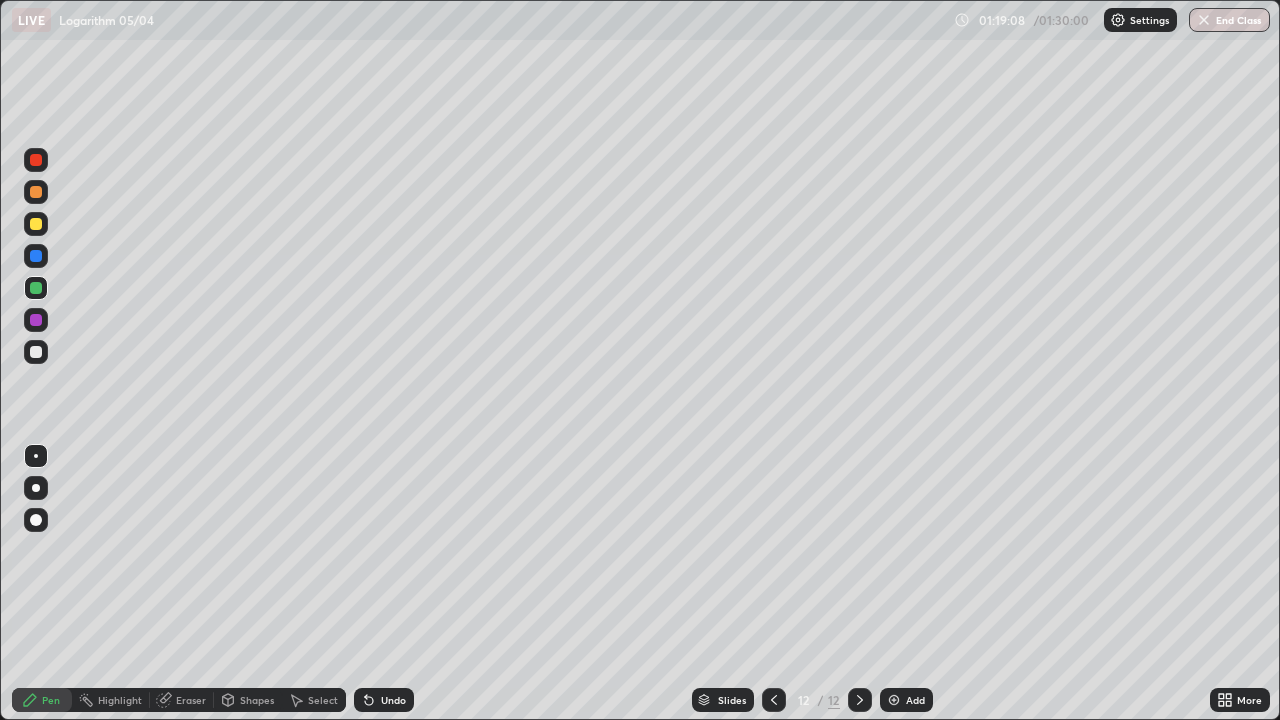 click on "Undo" at bounding box center [393, 700] 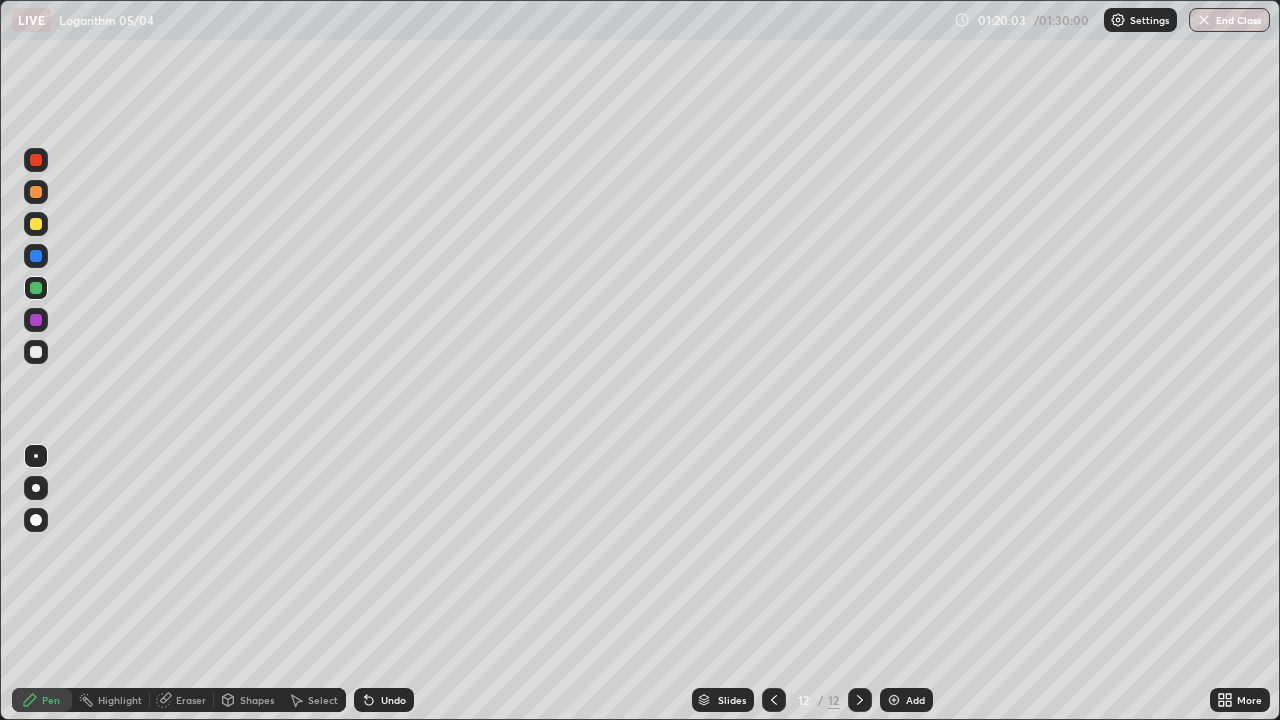 click at bounding box center (36, 224) 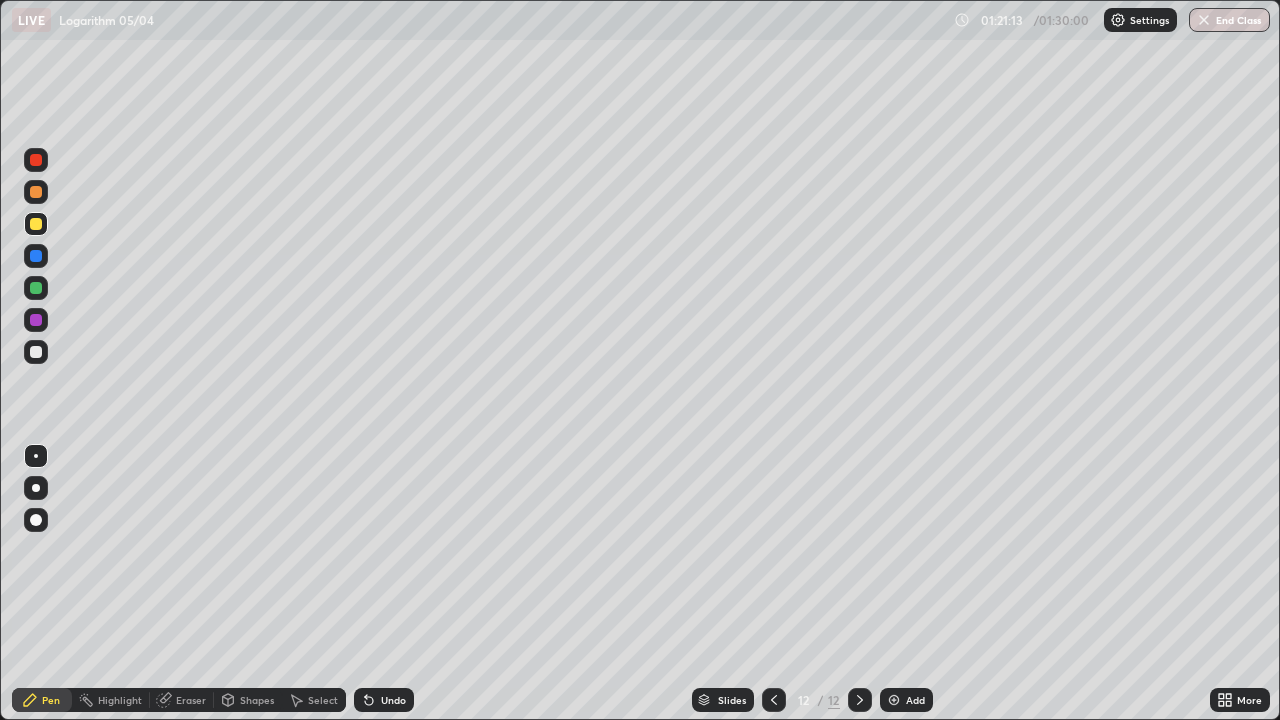 click at bounding box center (36, 352) 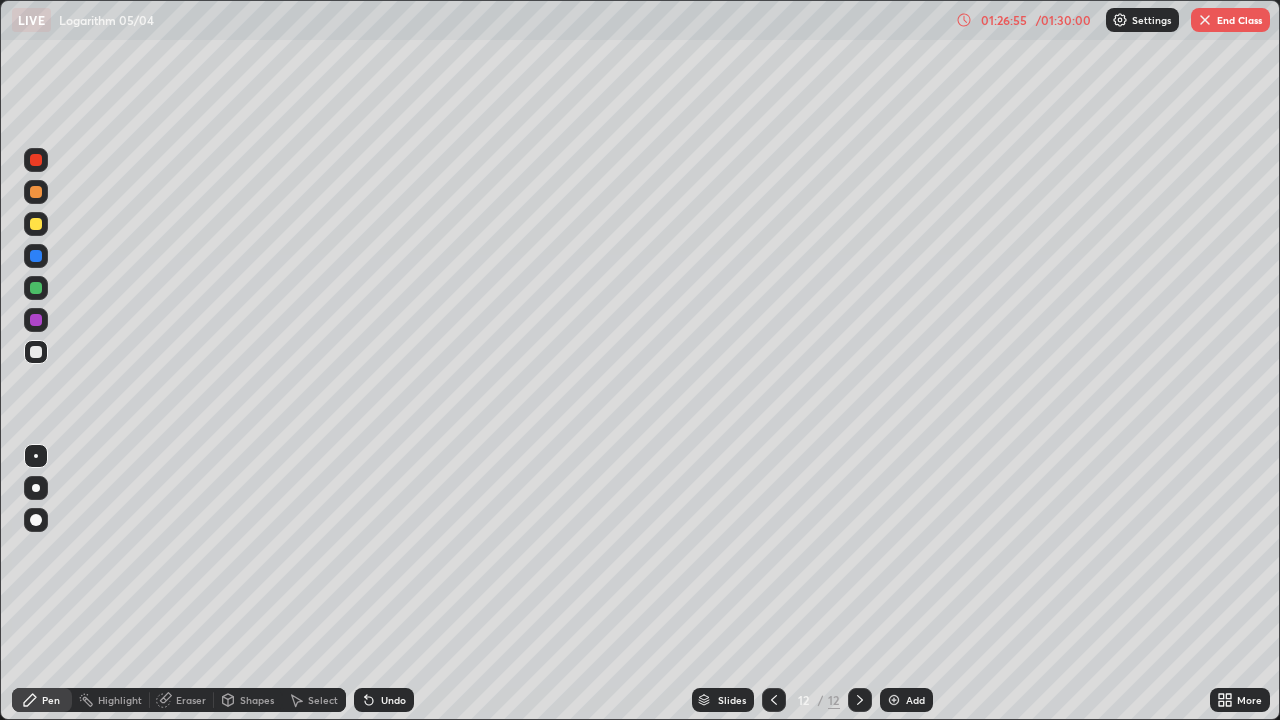 click on "End Class" at bounding box center [1230, 20] 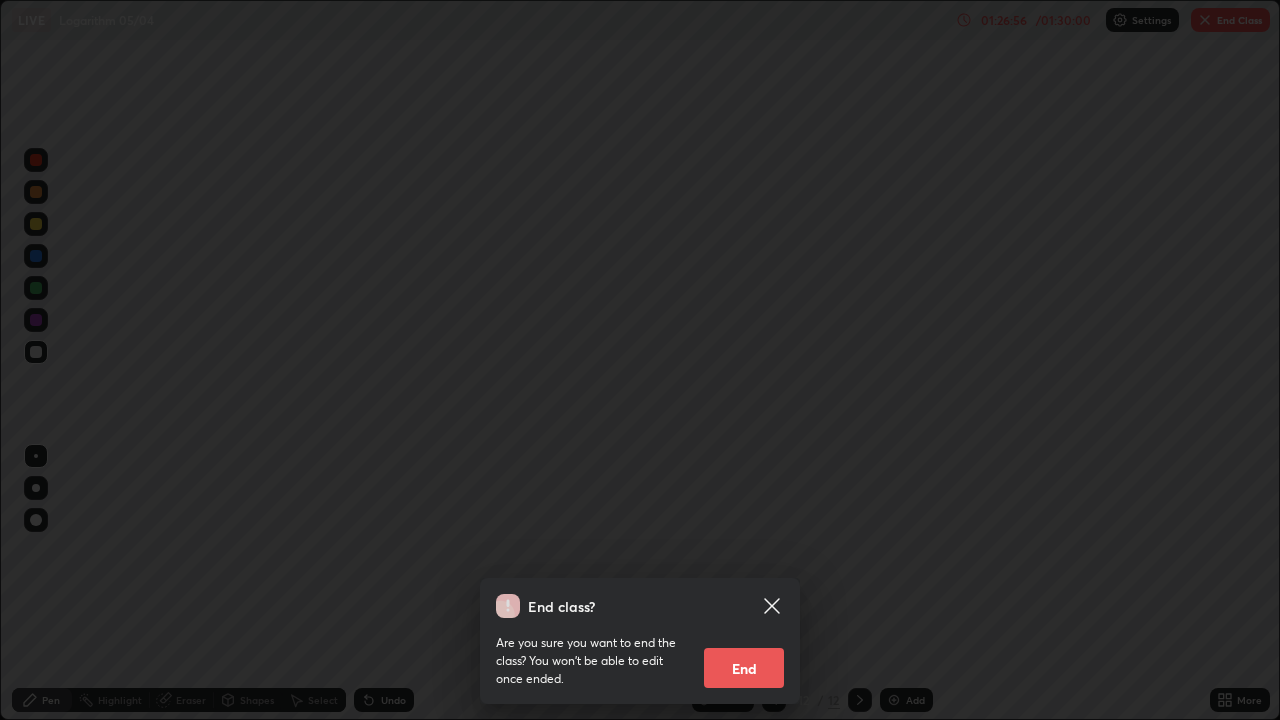 click on "End" at bounding box center [744, 668] 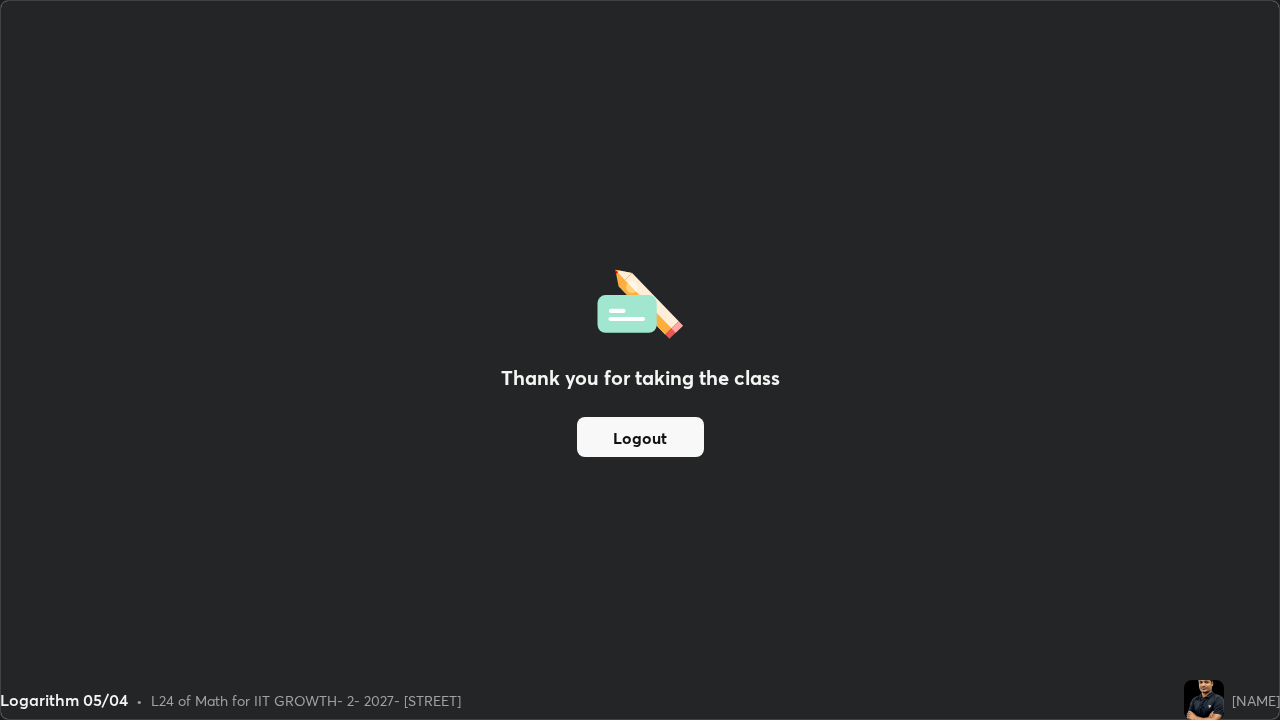 click on "Logout" at bounding box center (640, 437) 